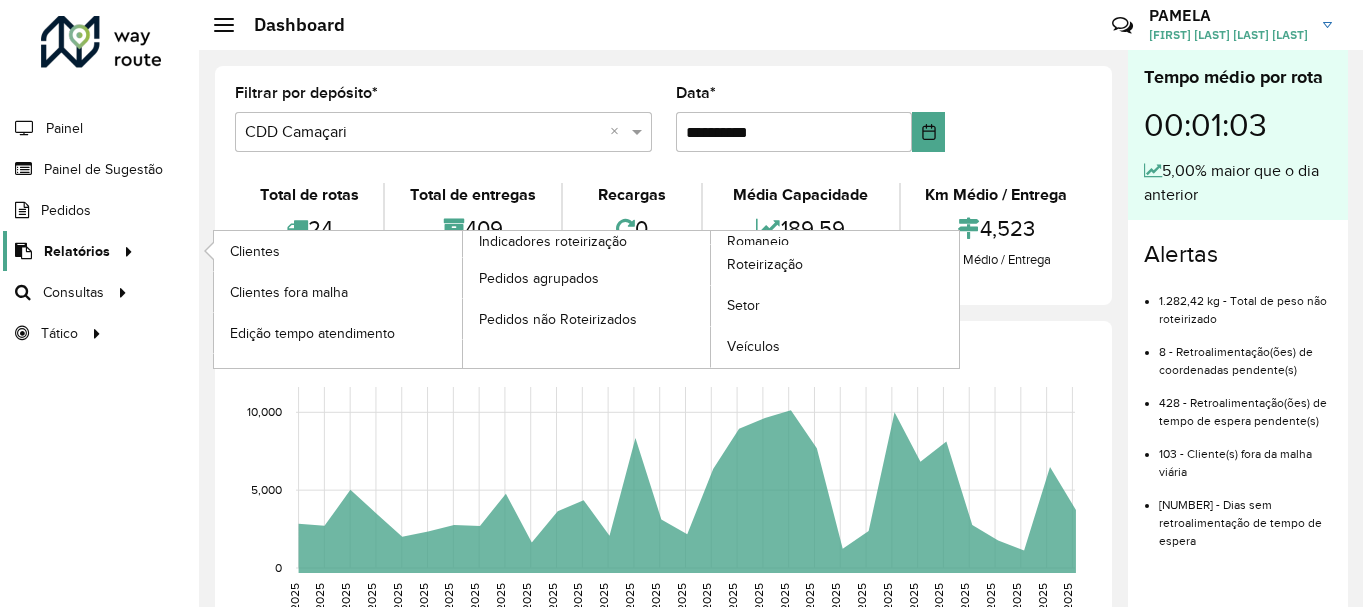 scroll, scrollTop: 0, scrollLeft: 0, axis: both 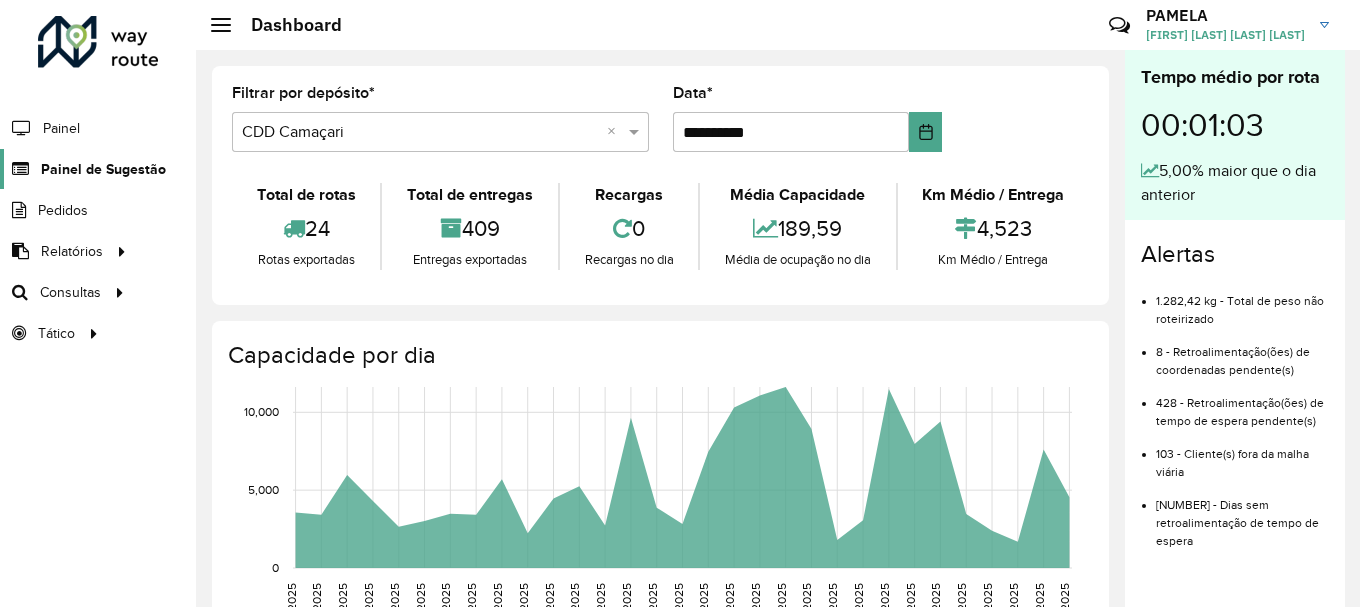 click on "Painel de Sugestão" 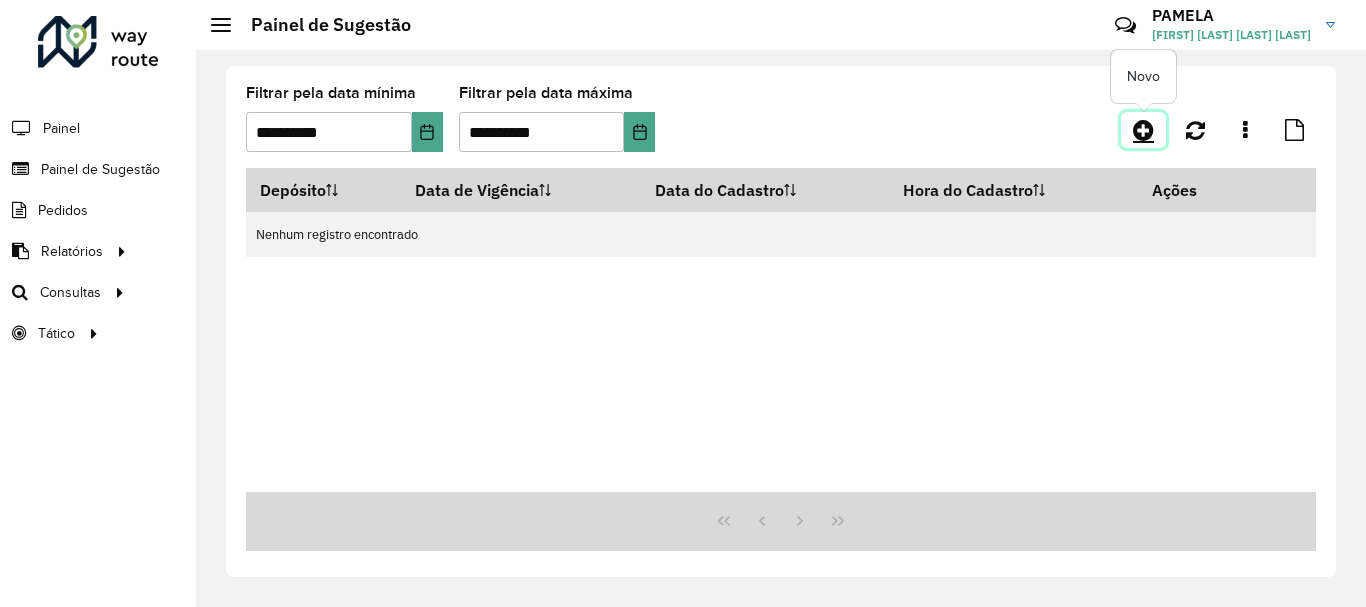 click 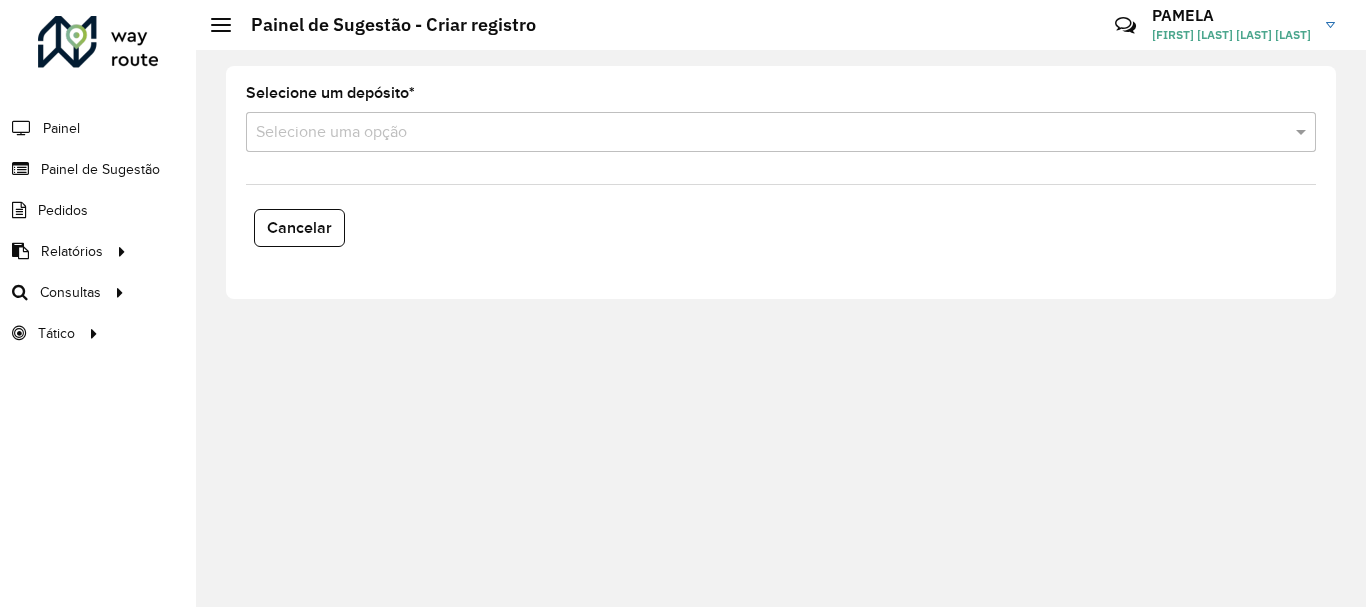 click at bounding box center (761, 133) 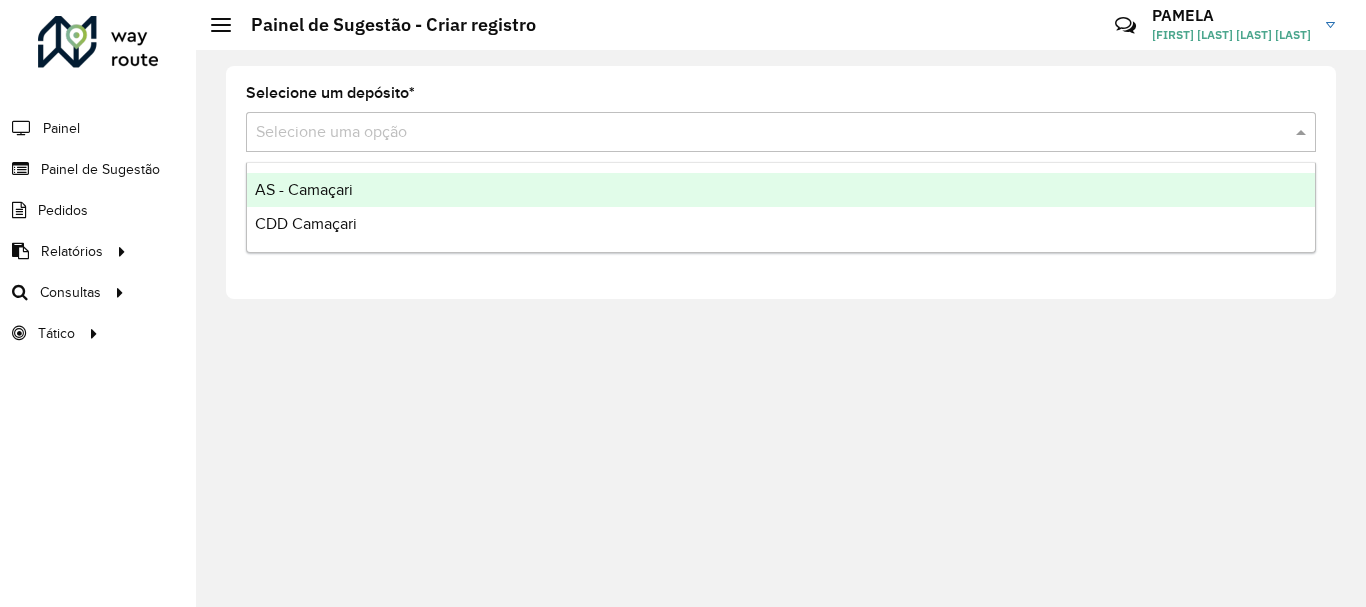 click on "CDD Camaçari" at bounding box center (306, 223) 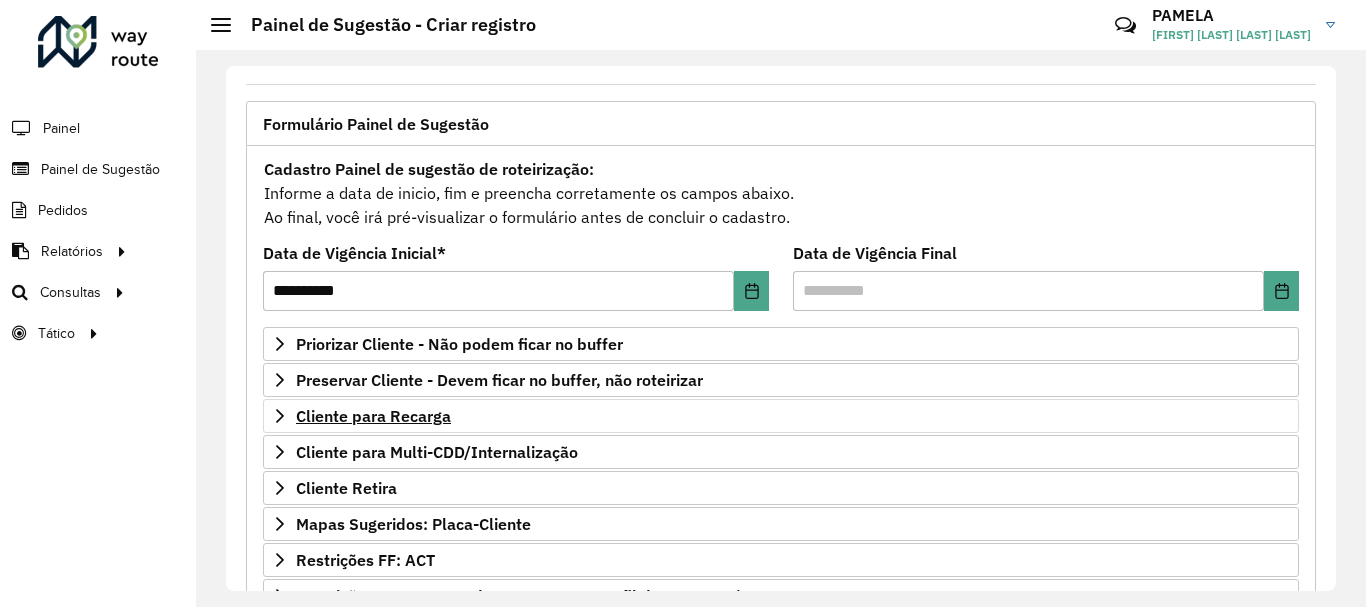 scroll, scrollTop: 200, scrollLeft: 0, axis: vertical 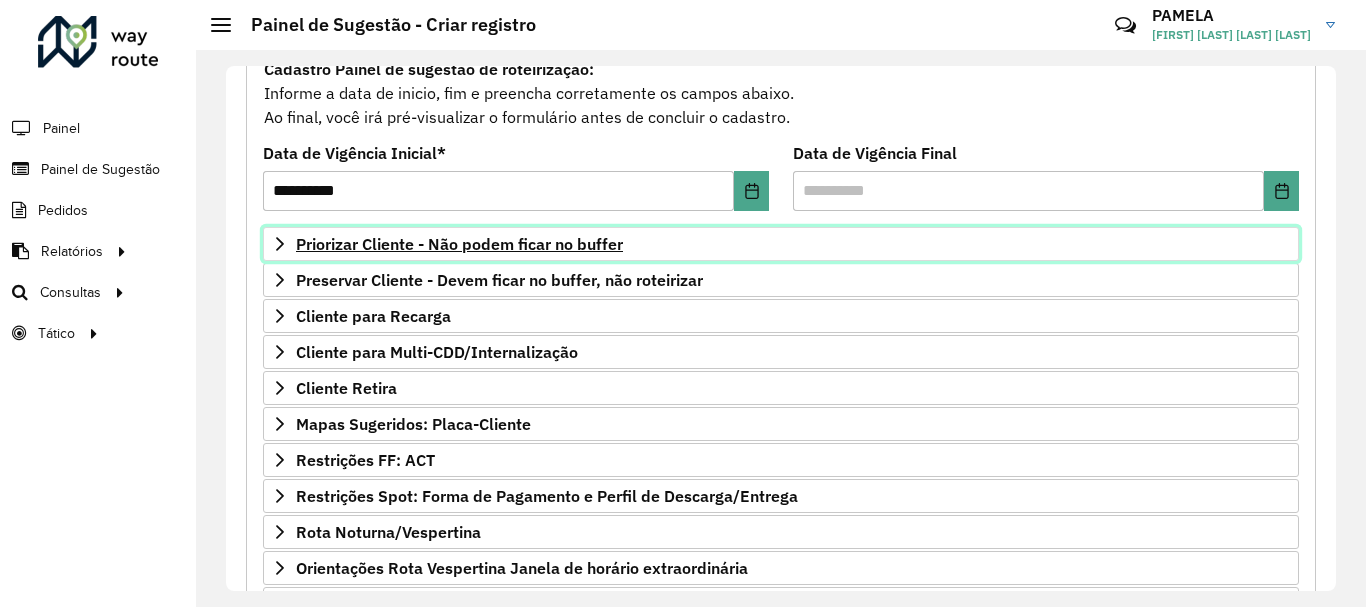 click on "Priorizar Cliente - Não podem ficar no buffer" at bounding box center [459, 244] 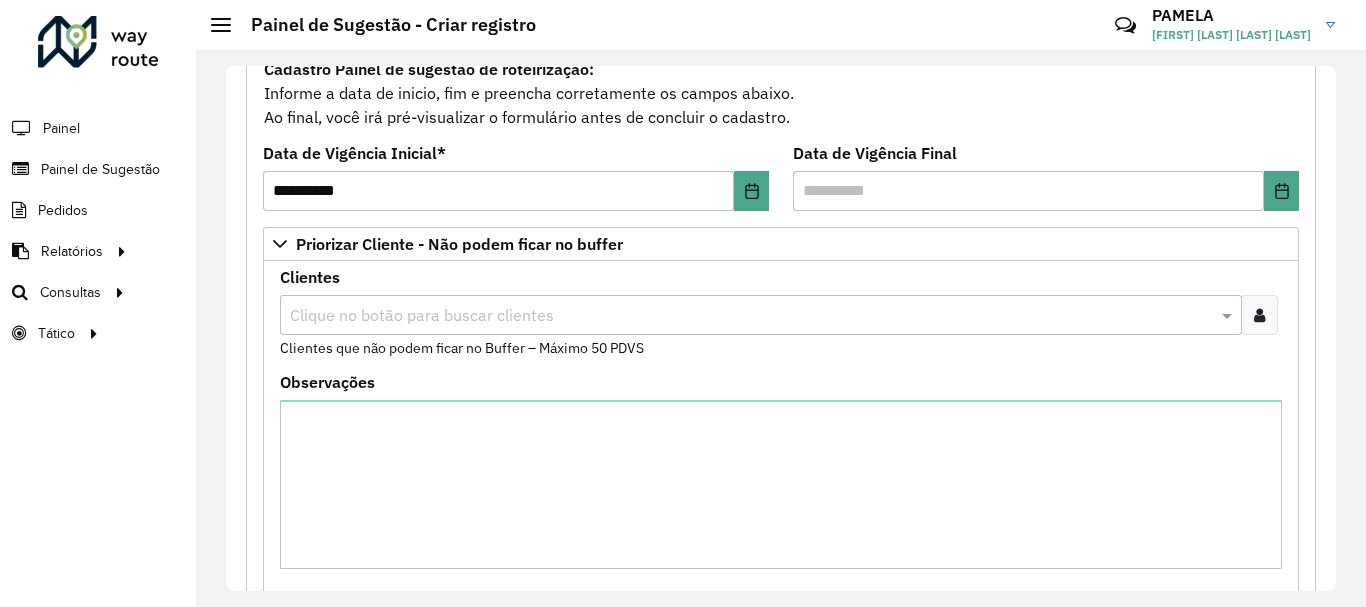 click at bounding box center [1259, 315] 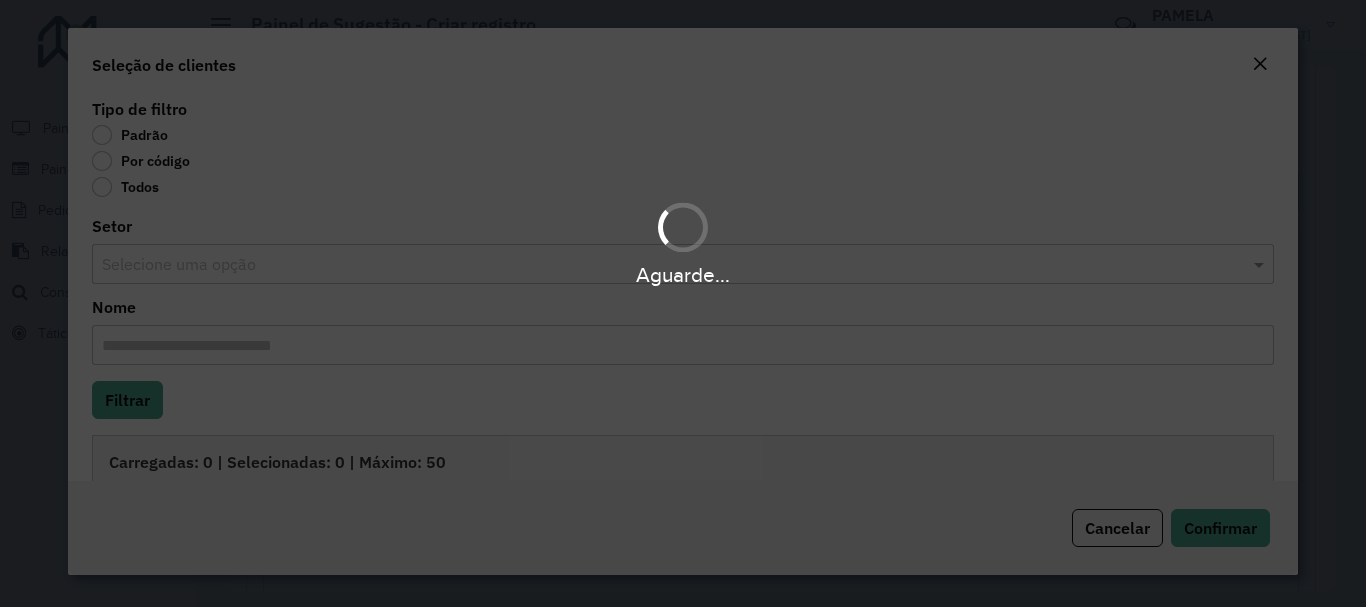 click on "Aguarde..." at bounding box center [683, 303] 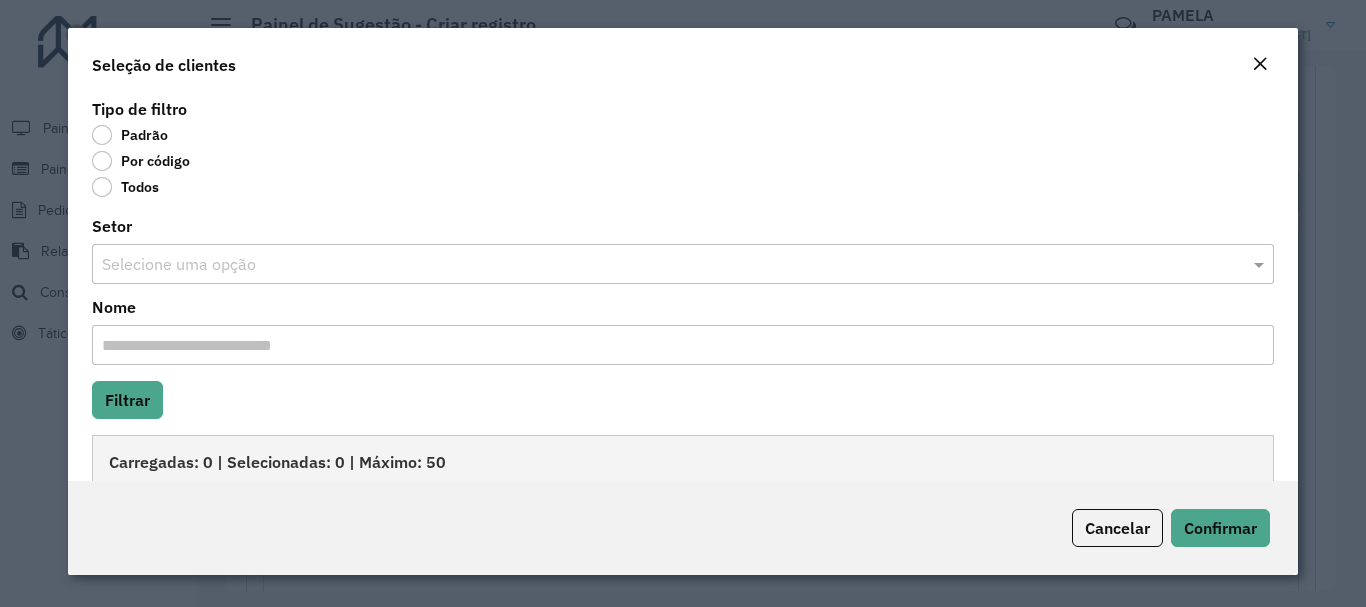 click on "Por código" 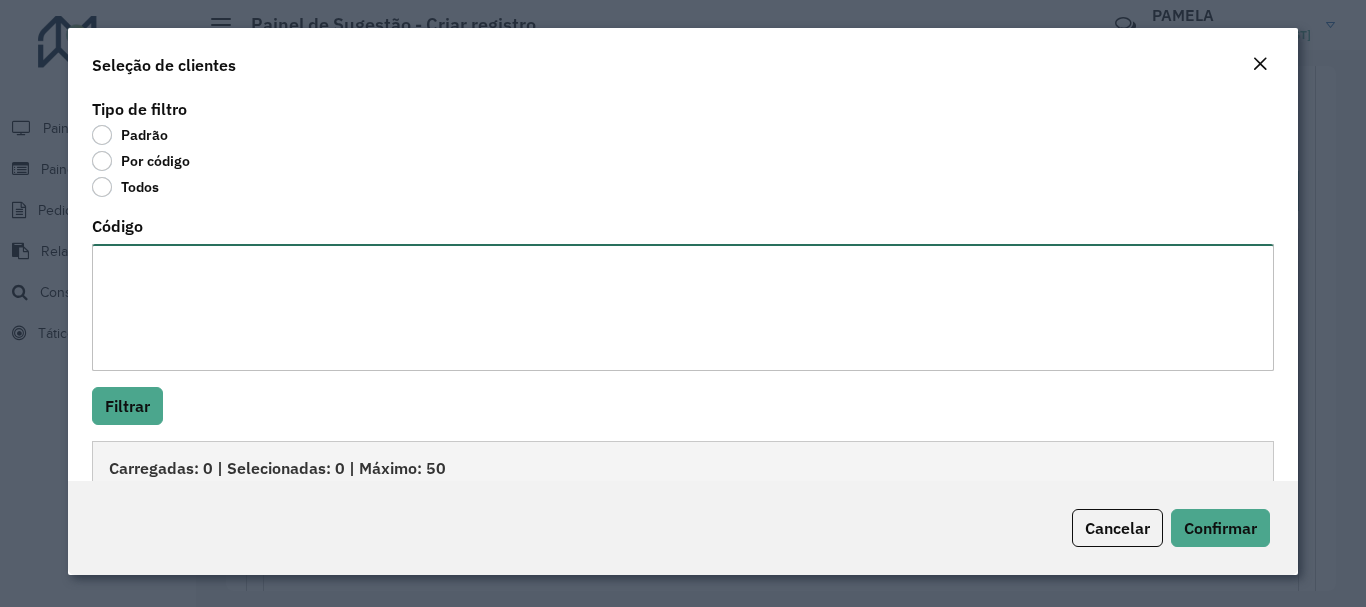 click on "Código" at bounding box center (682, 307) 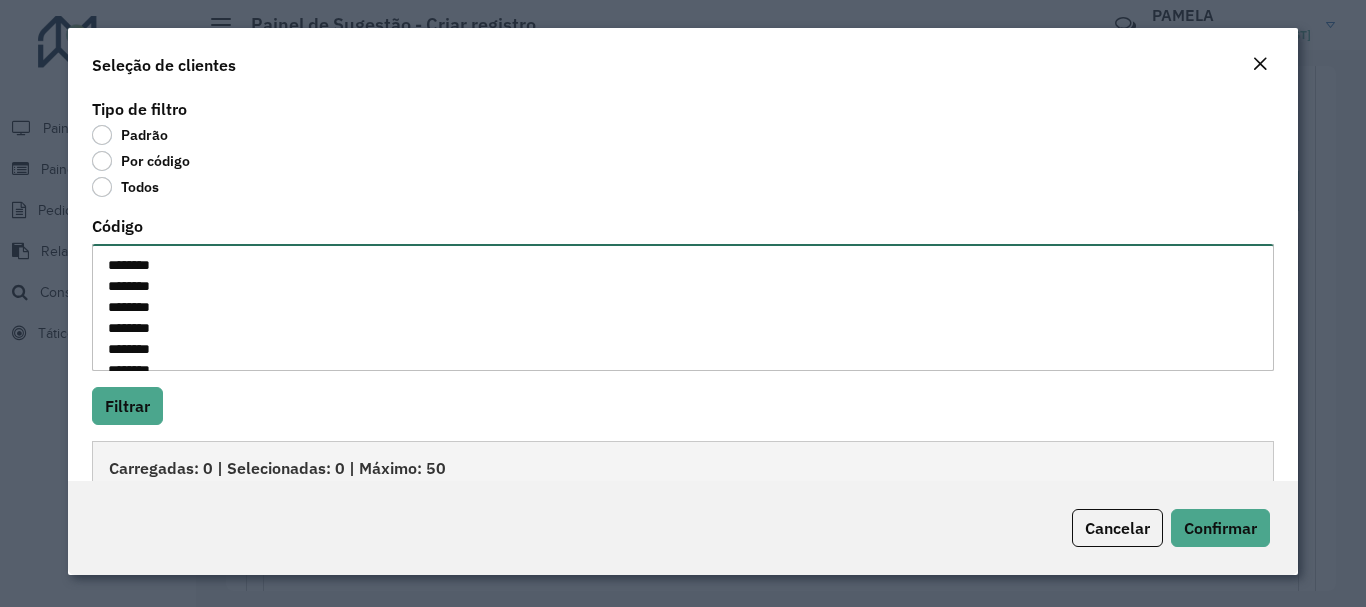 scroll, scrollTop: 512, scrollLeft: 0, axis: vertical 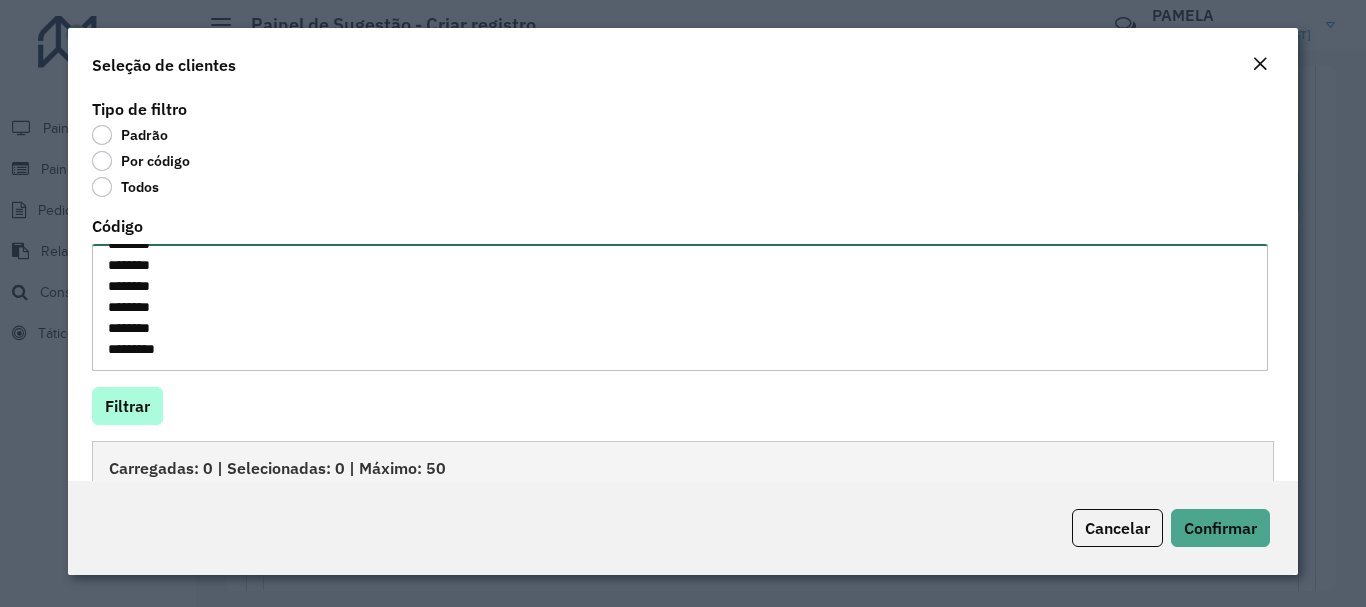 type on "********
********
********
********
********
********
********
********
********
********
********
********
********
********
********
********
********
********
********
********
********
********
********
********
********
********
********
********
********" 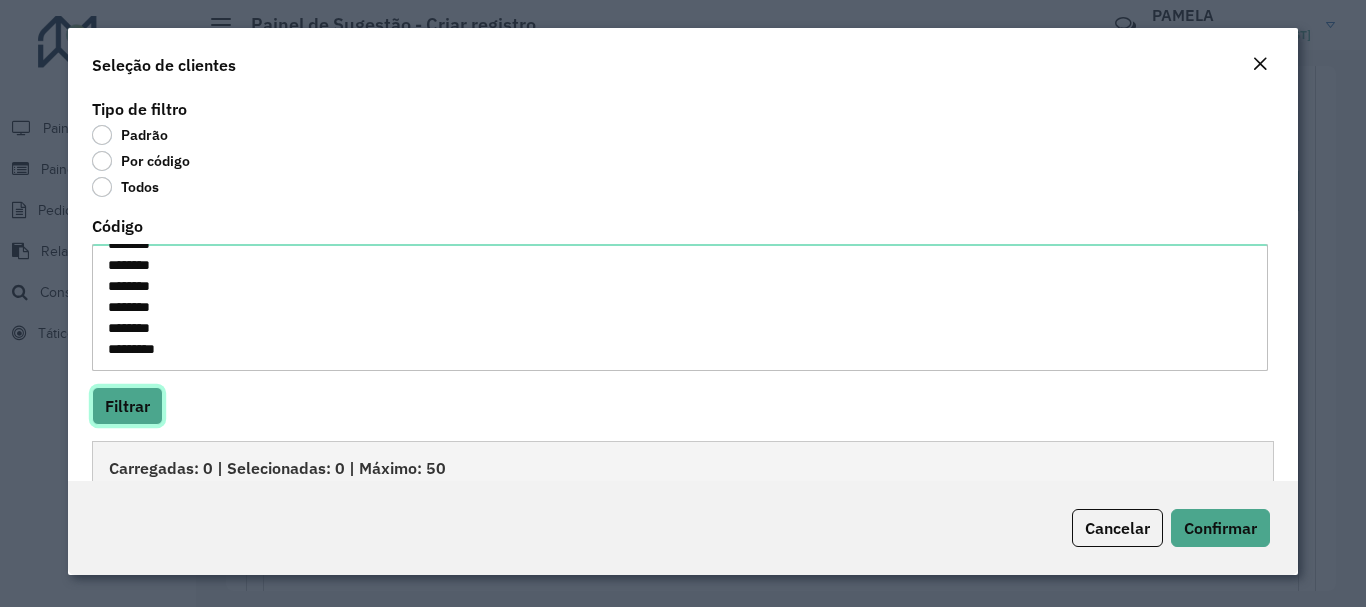 click on "Filtrar" 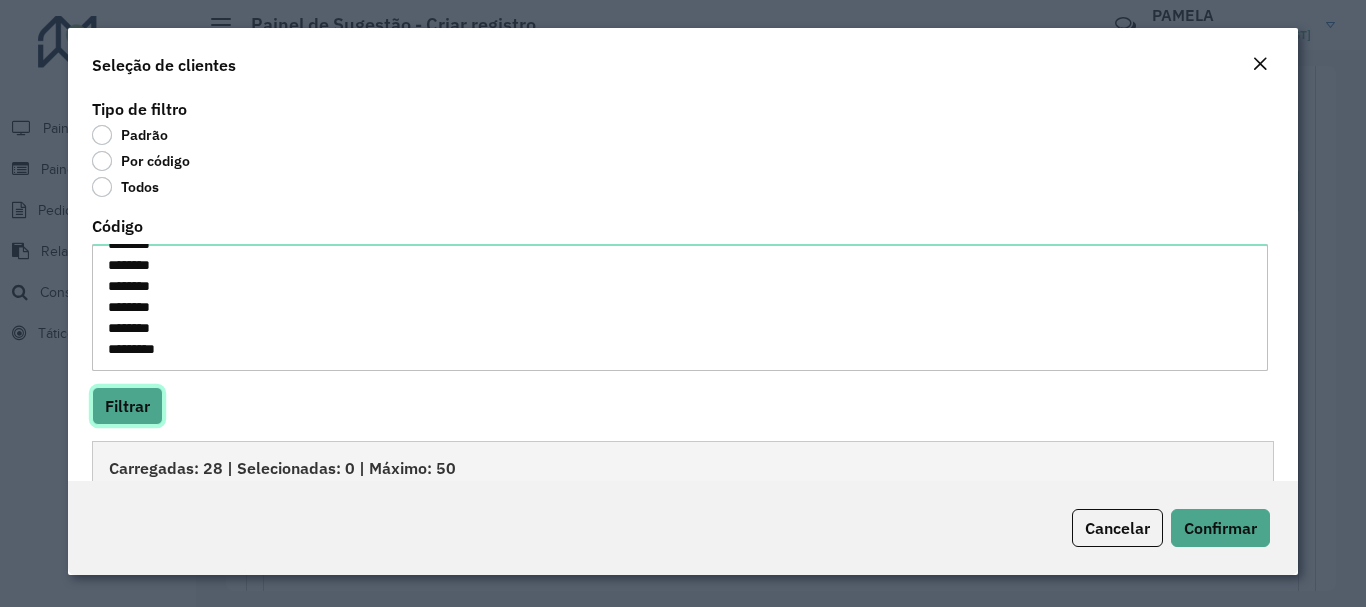 scroll, scrollTop: 100, scrollLeft: 0, axis: vertical 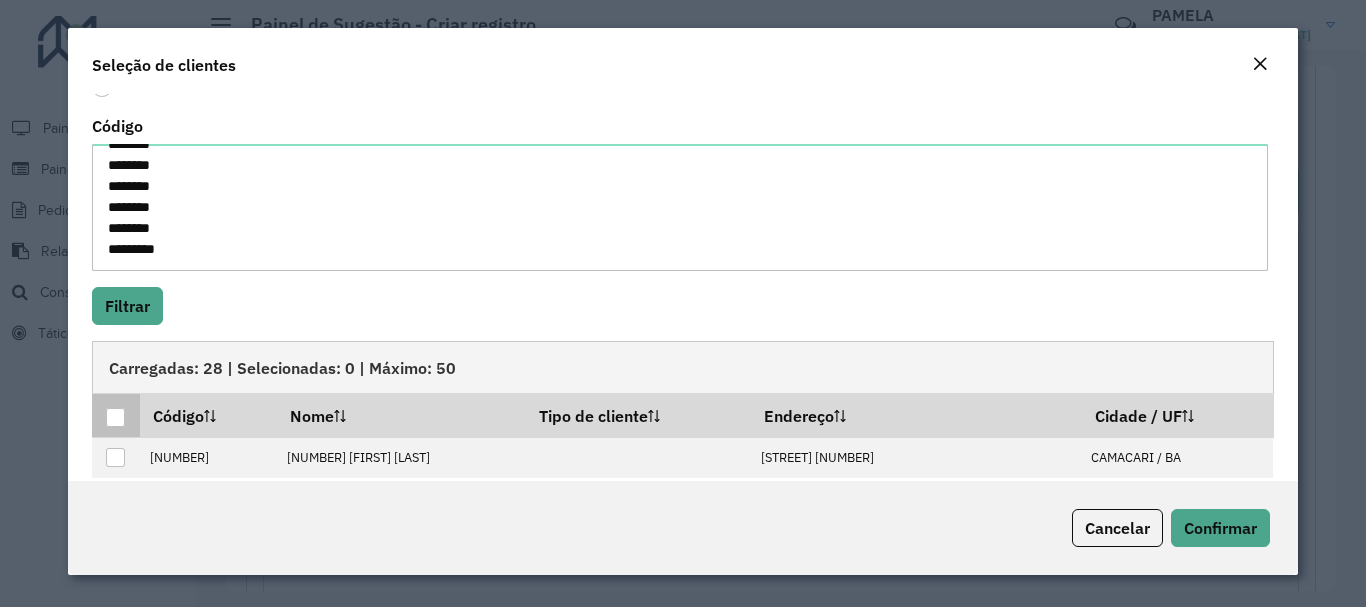 click at bounding box center (115, 417) 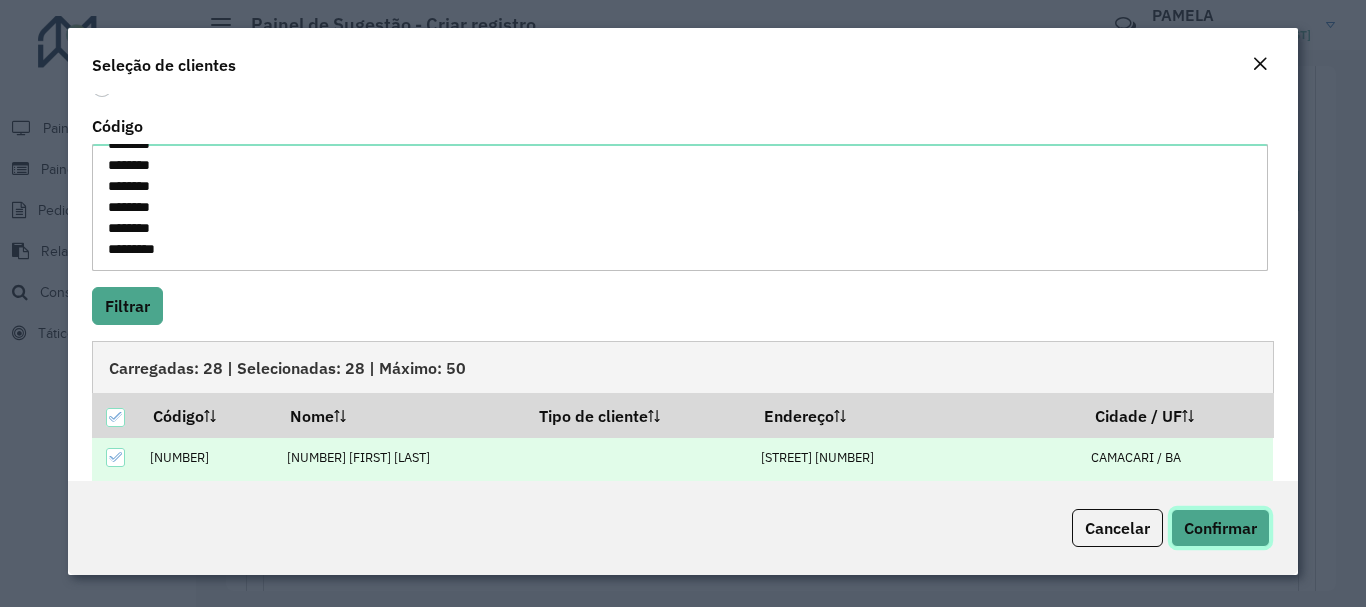 click on "Confirmar" 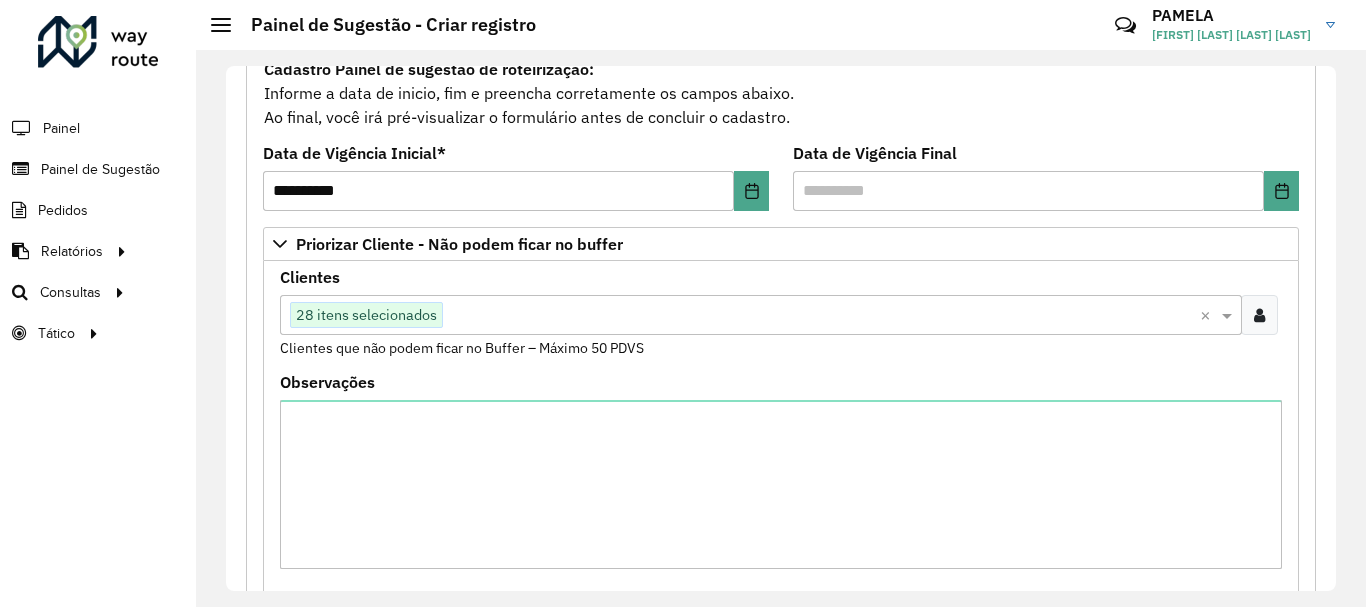 scroll, scrollTop: 300, scrollLeft: 0, axis: vertical 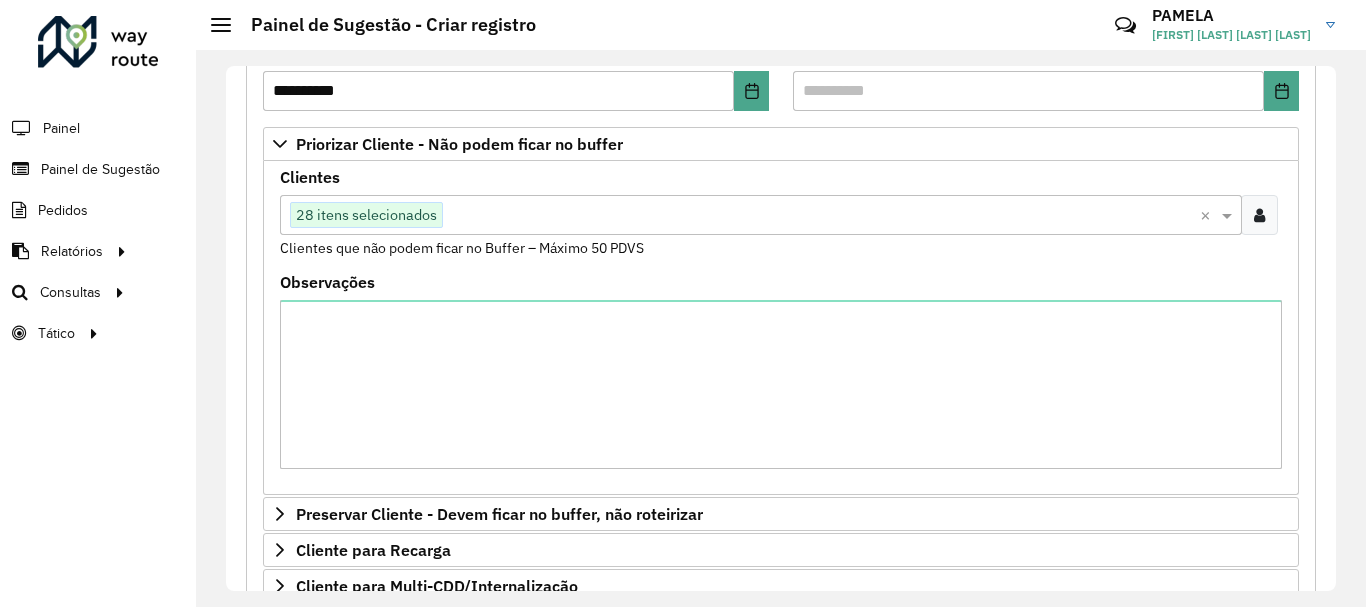 click on "Clientes  Clique no botão para buscar clientes 28 itens selecionados × Clientes que não podem ficar no Buffer – Máximo 50 PDVS" at bounding box center (781, 222) 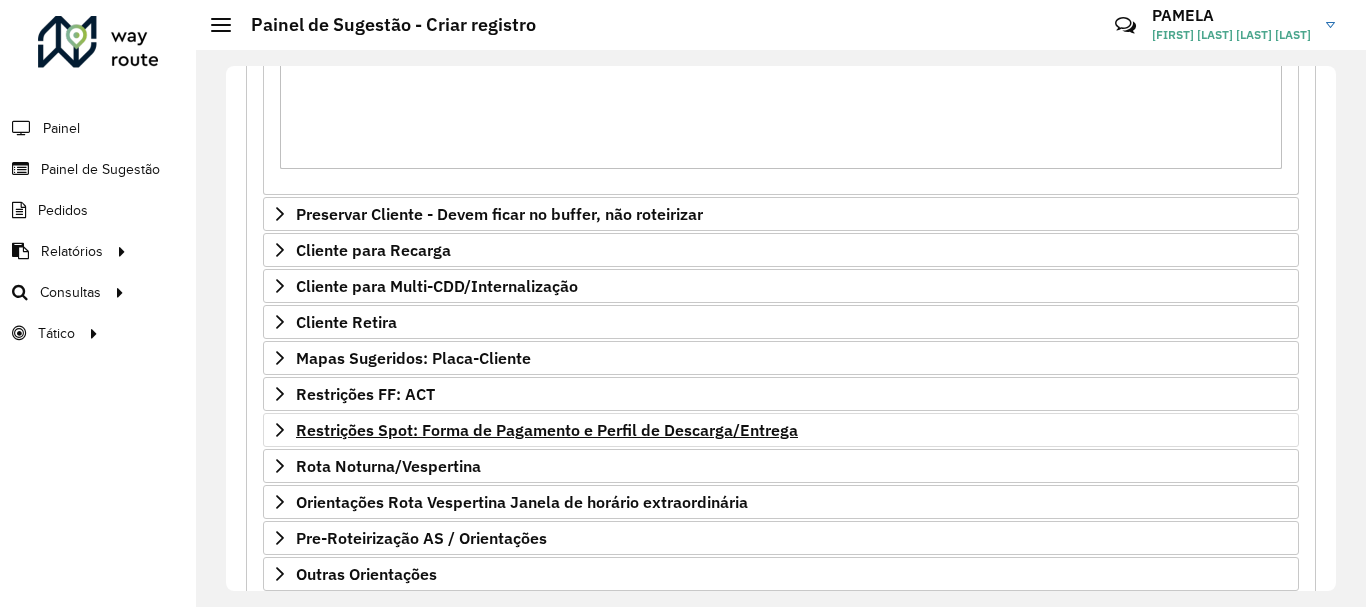 scroll, scrollTop: 724, scrollLeft: 0, axis: vertical 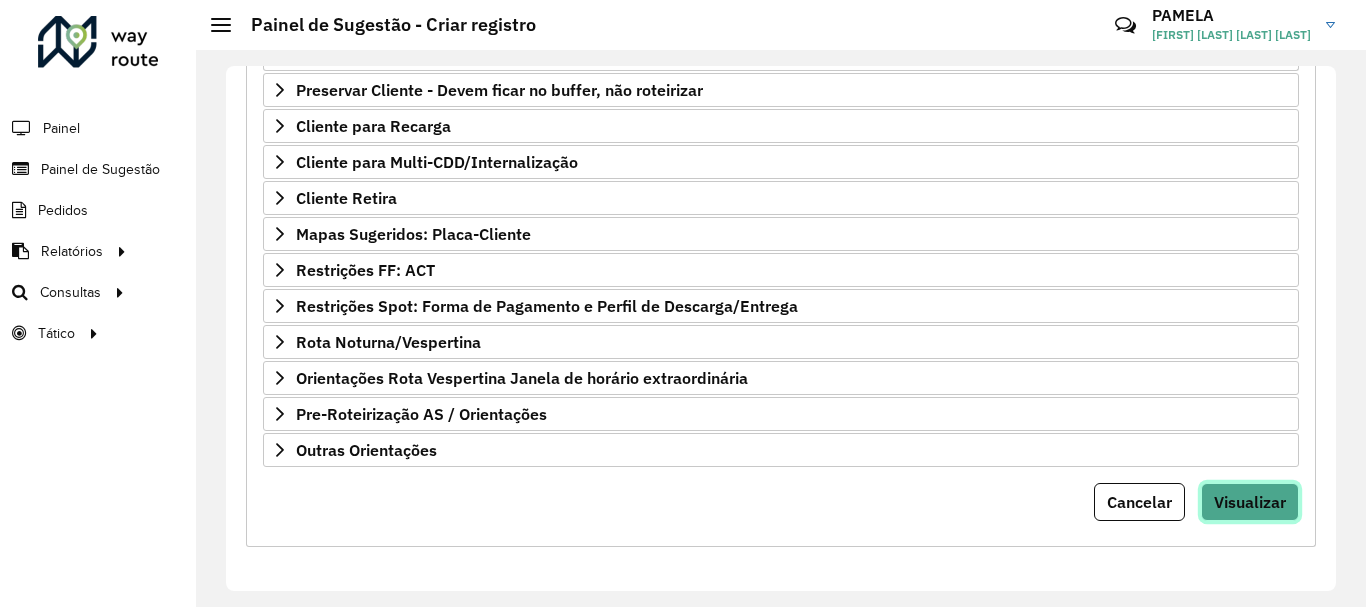 click on "Visualizar" at bounding box center (1250, 502) 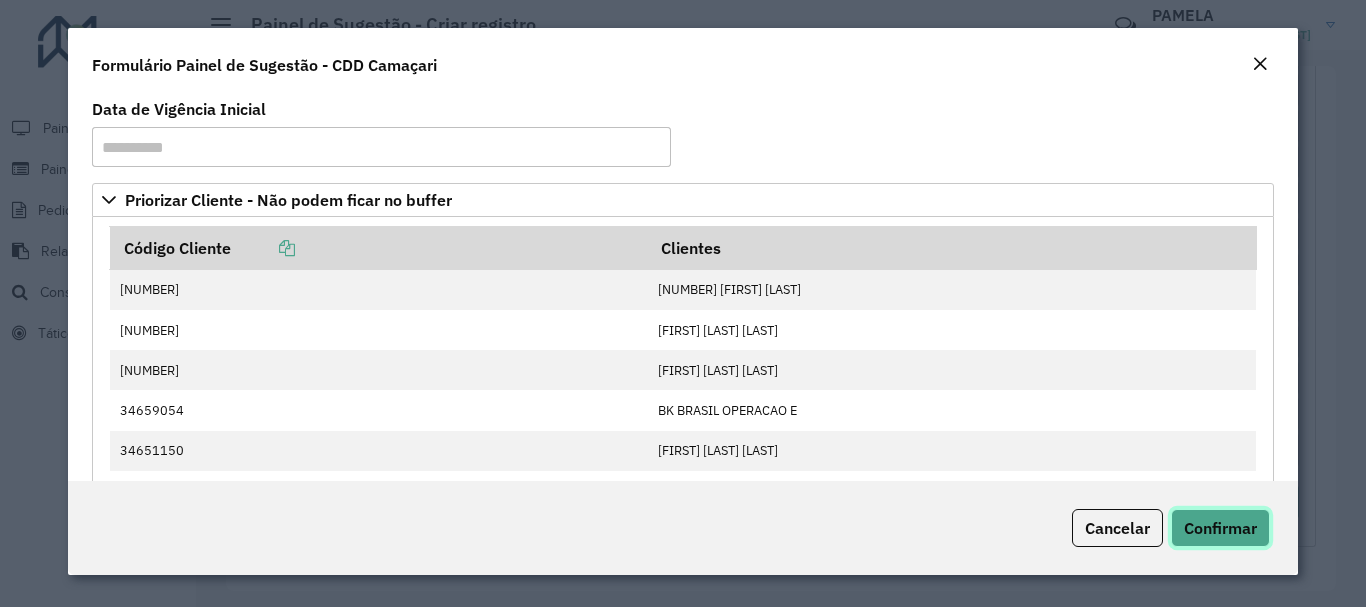 click on "Confirmar" 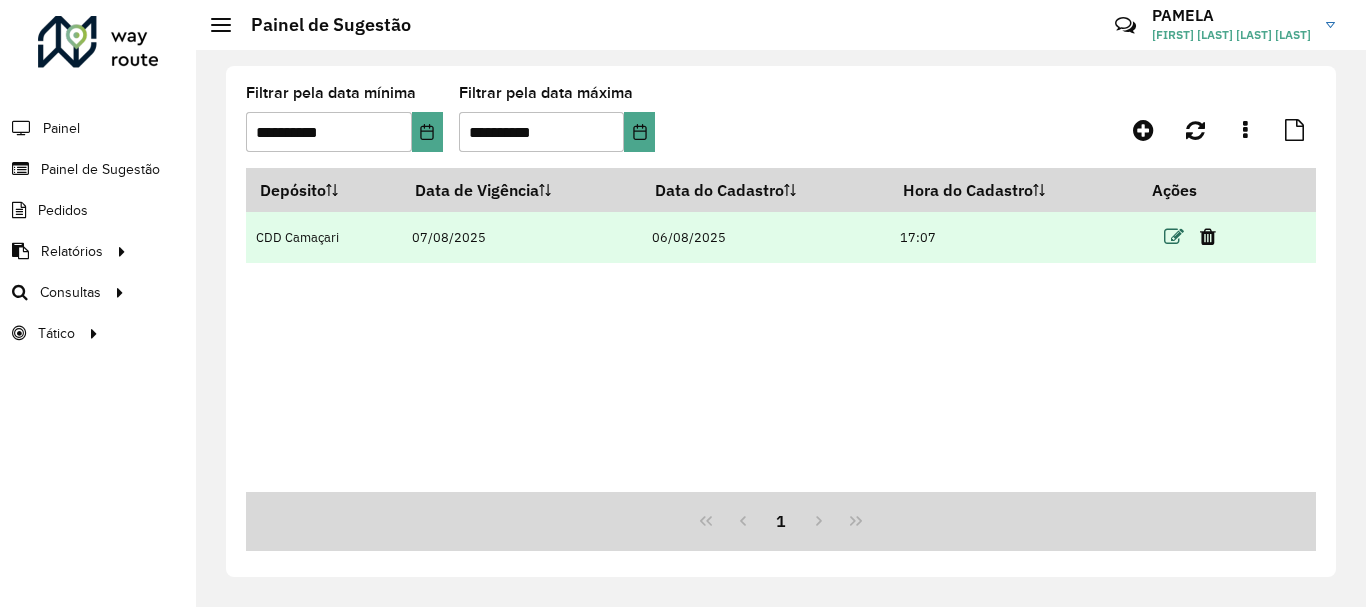 click at bounding box center (1174, 237) 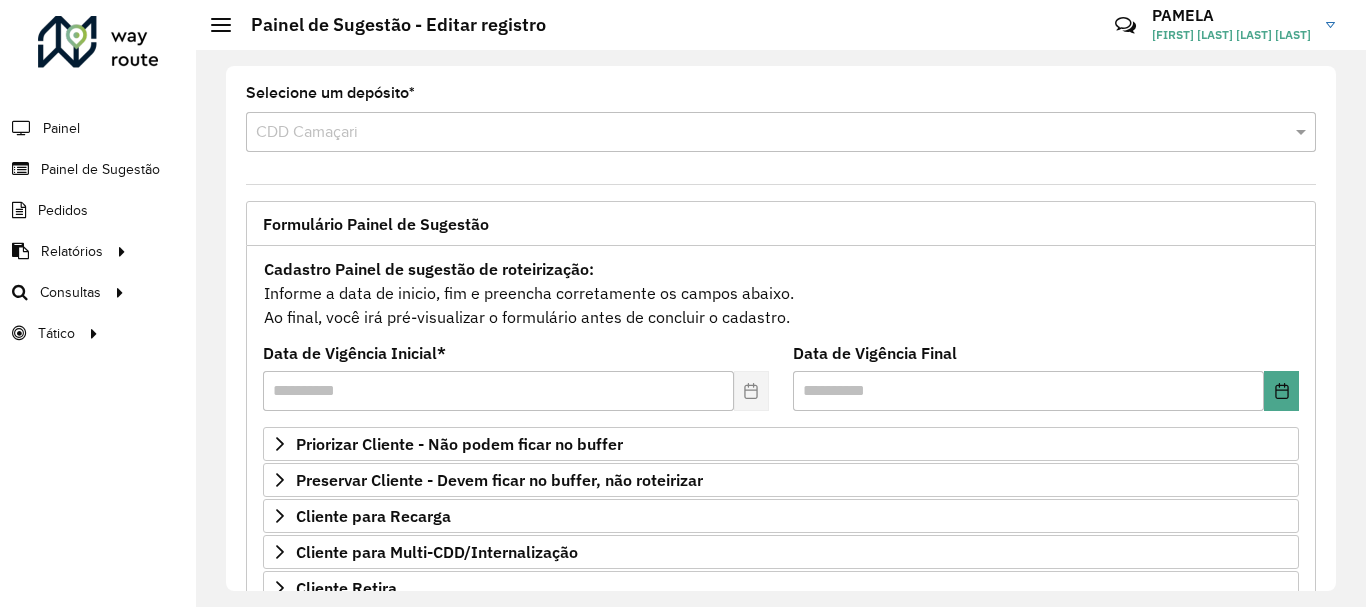 scroll, scrollTop: 200, scrollLeft: 0, axis: vertical 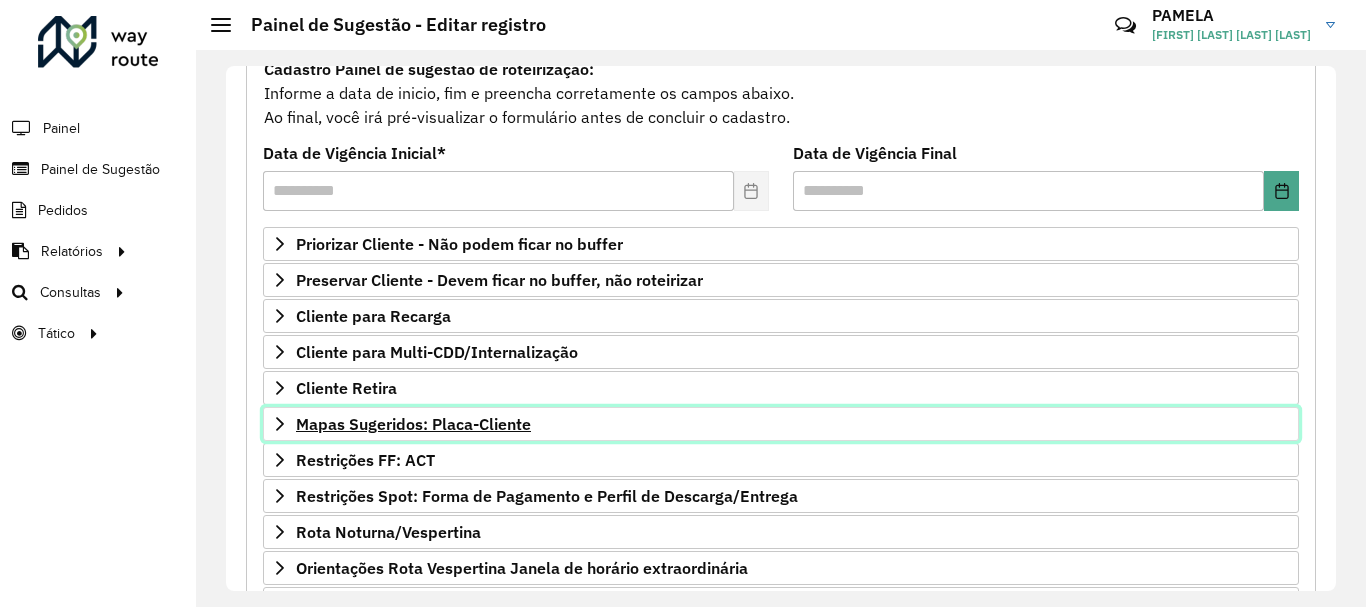 click on "Mapas Sugeridos: Placa-Cliente" at bounding box center [413, 424] 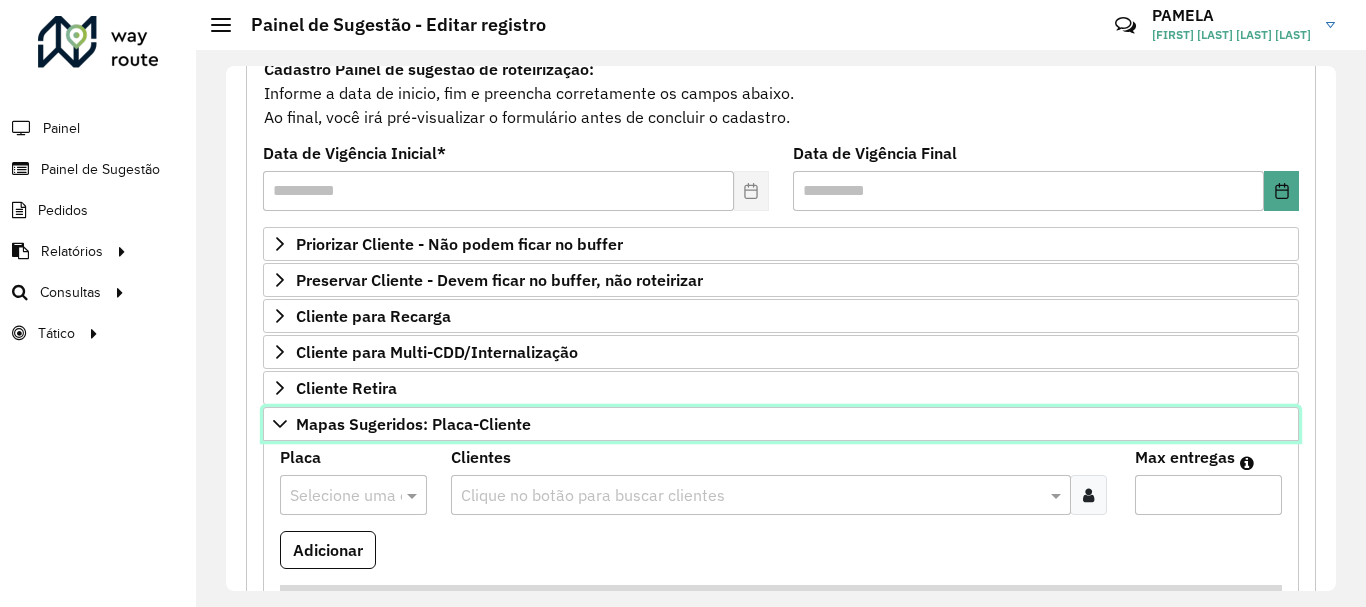 scroll, scrollTop: 500, scrollLeft: 0, axis: vertical 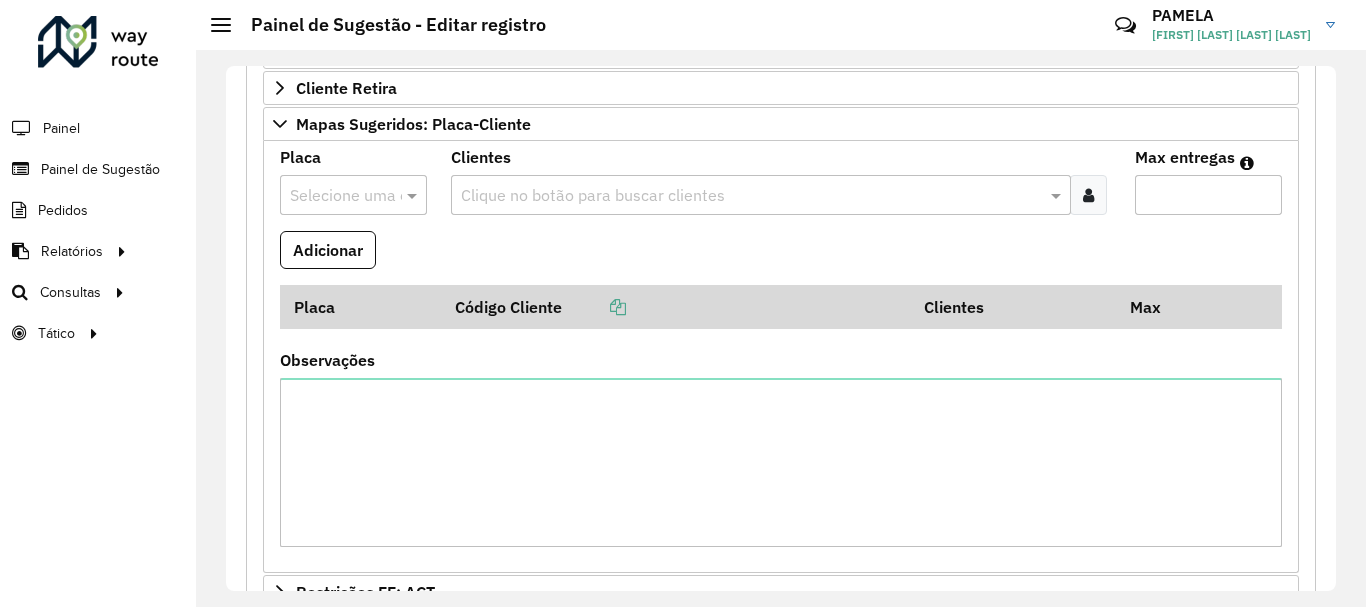 click at bounding box center (333, 196) 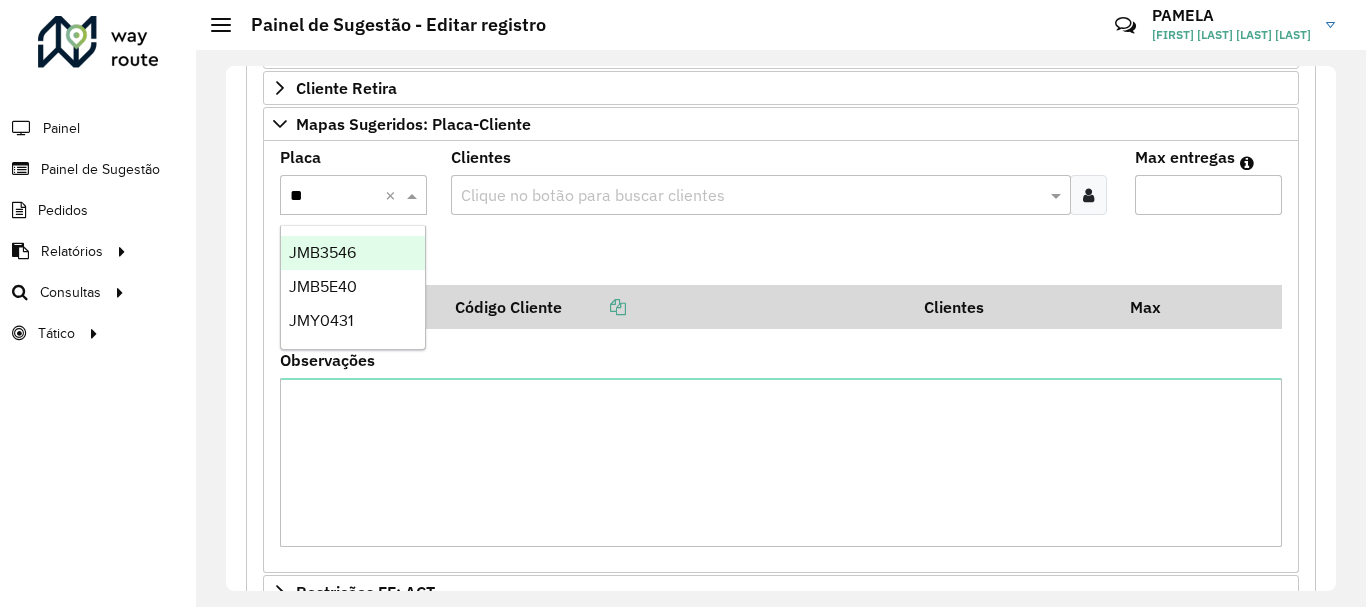 type on "***" 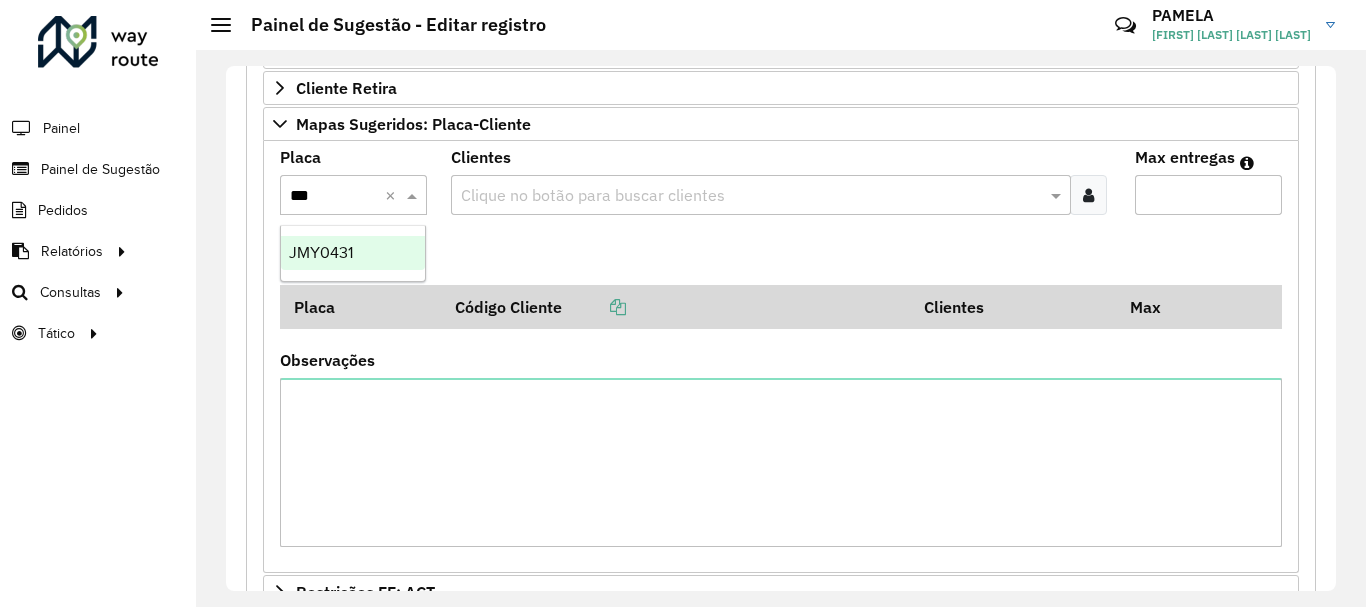 click on "JMY0431" at bounding box center (353, 253) 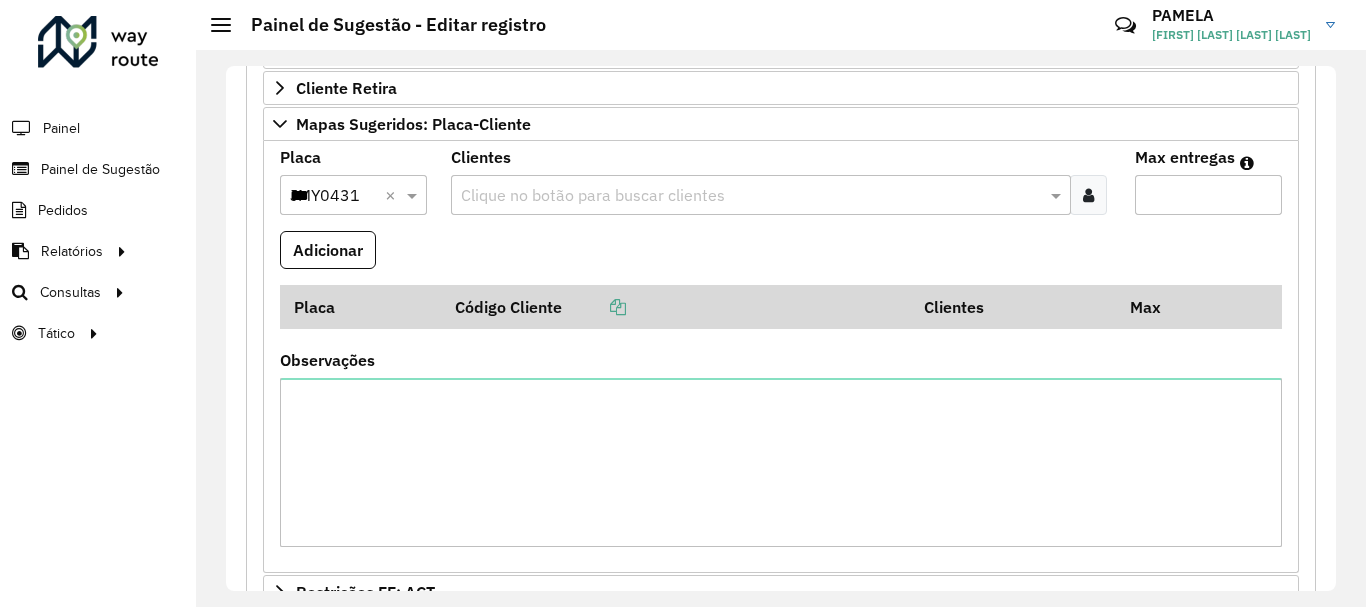 type 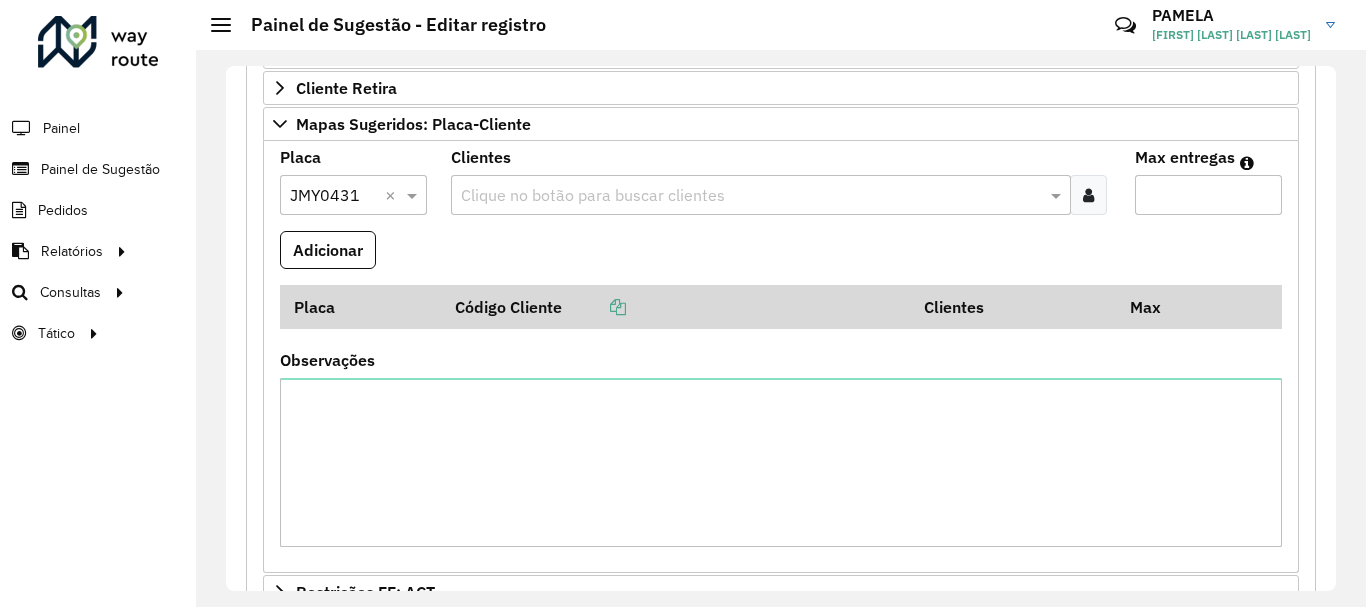 click at bounding box center (751, 196) 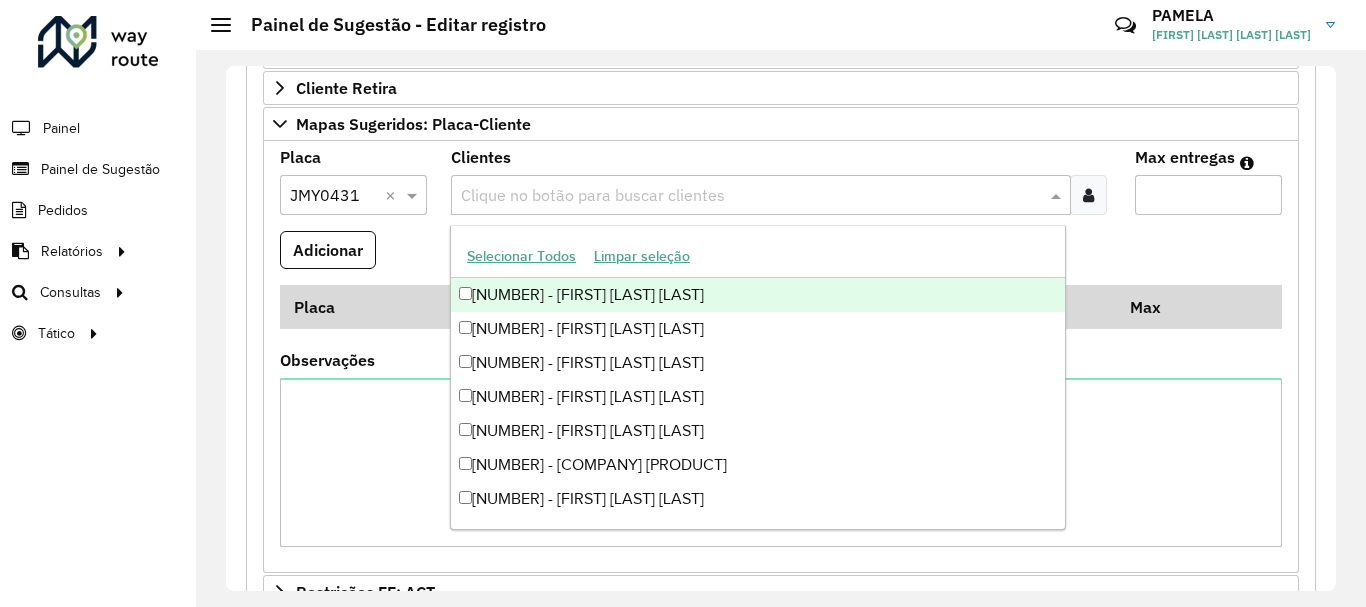 paste on "*****" 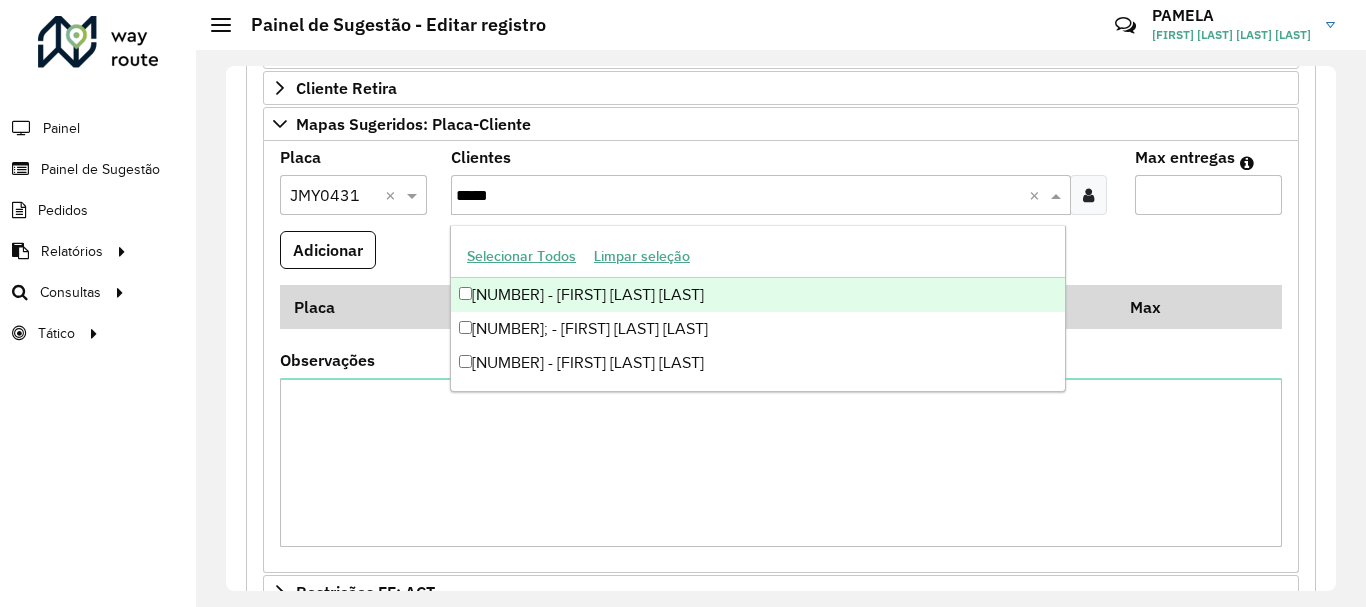 click on "[NUMBER] - [FIRST] [LAST] [LAST]" at bounding box center [758, 295] 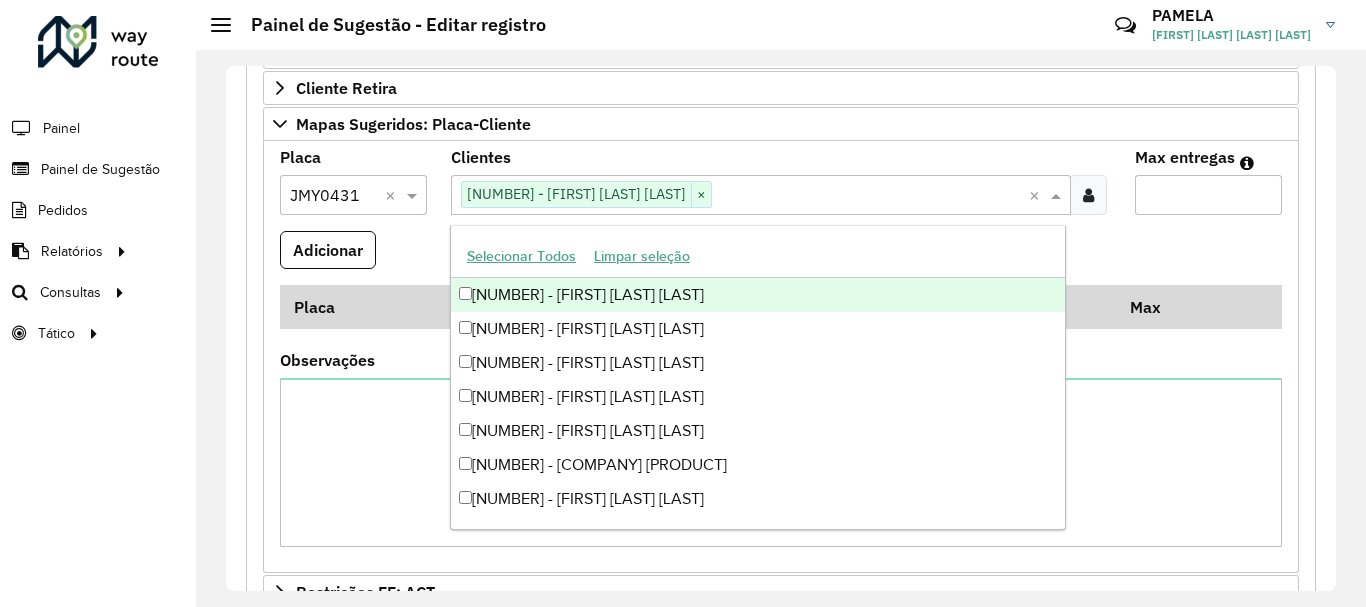 paste on "*****" 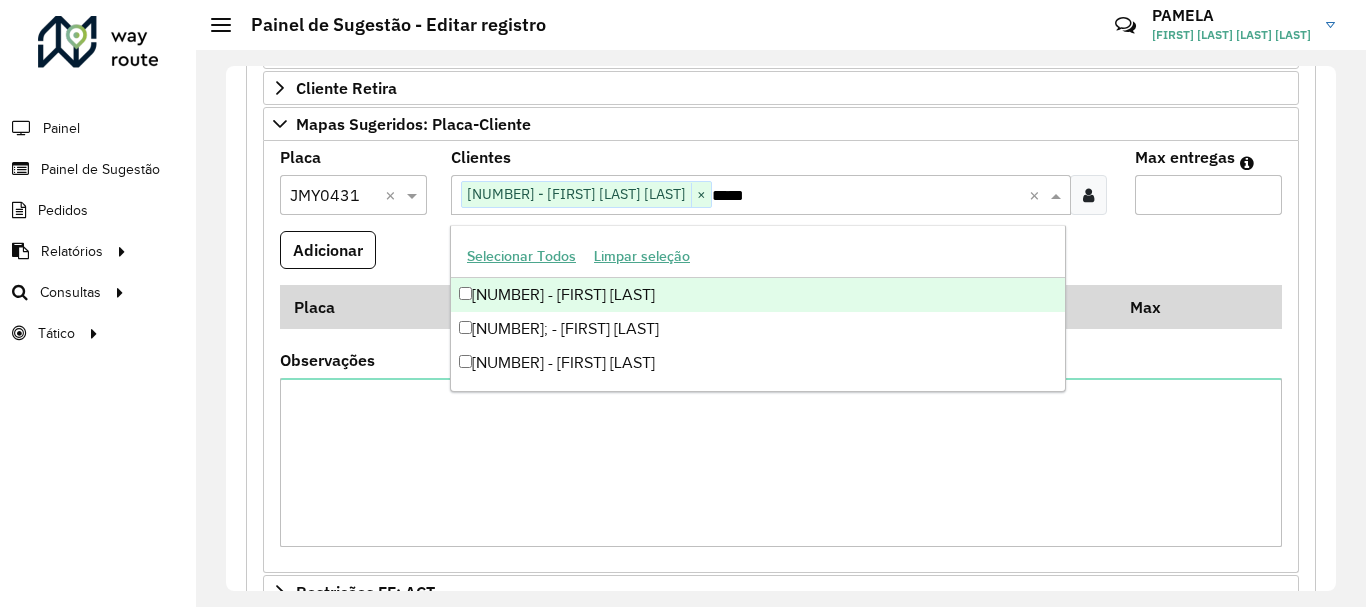 click on "[NUMBER] - [FIRST] [LAST]" at bounding box center [758, 295] 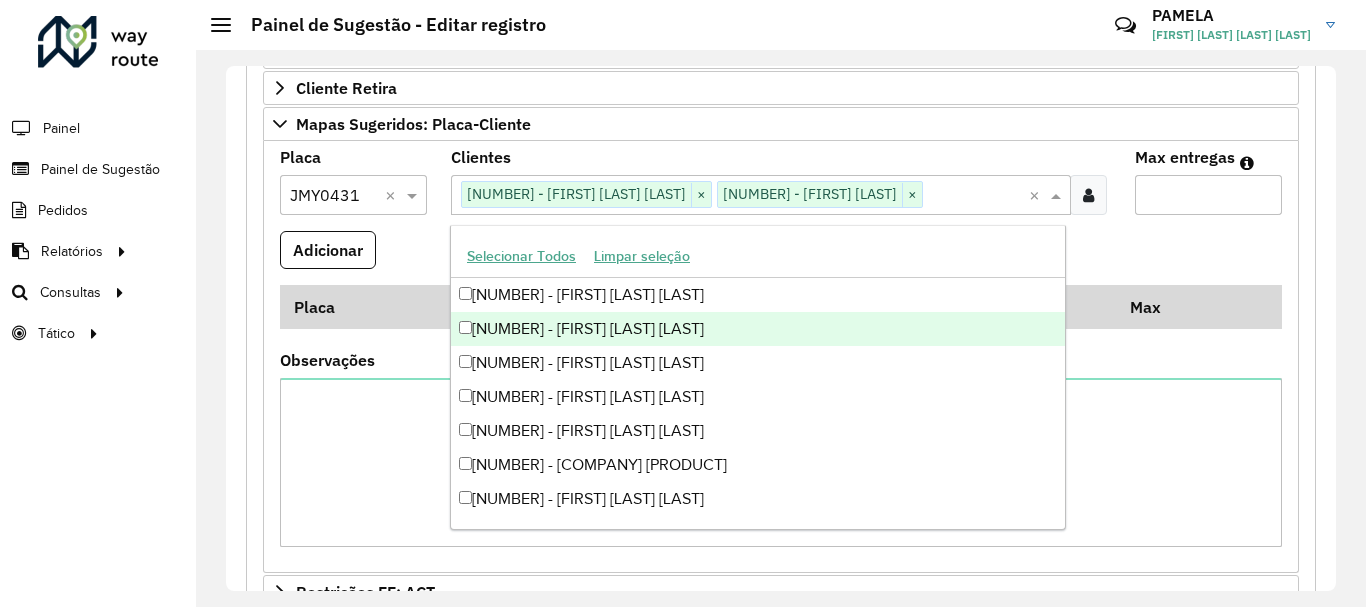 paste on "*****" 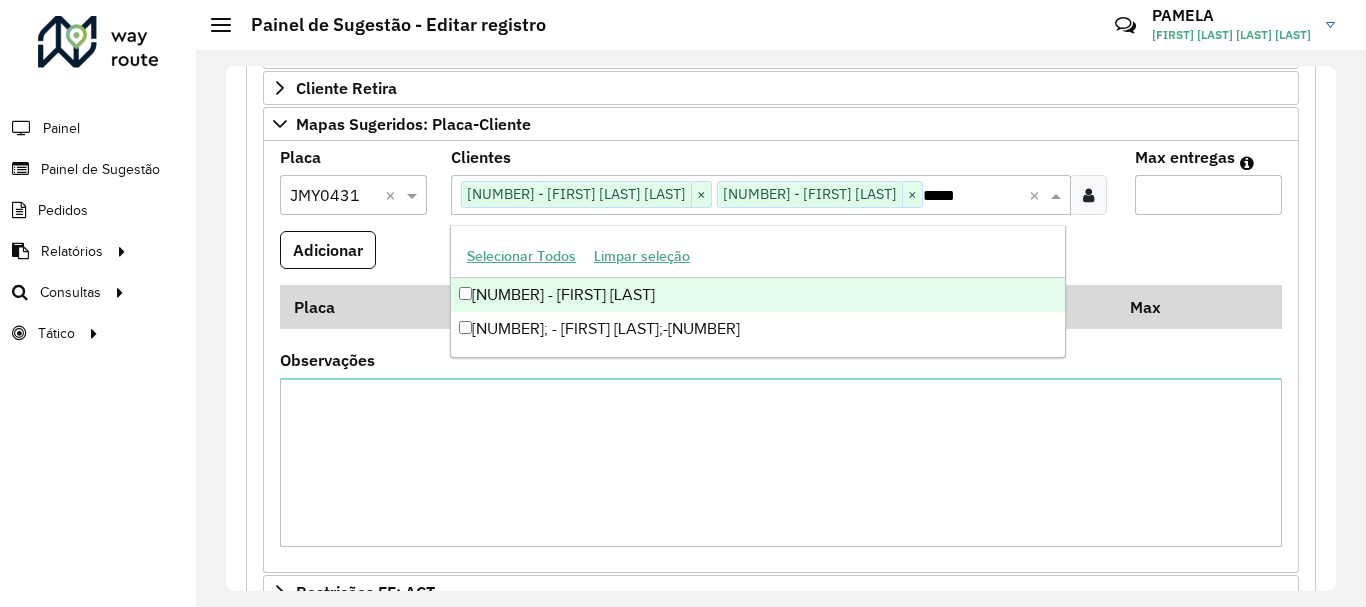 click on "[NUMBER] - [FIRST] [LAST]" at bounding box center (758, 295) 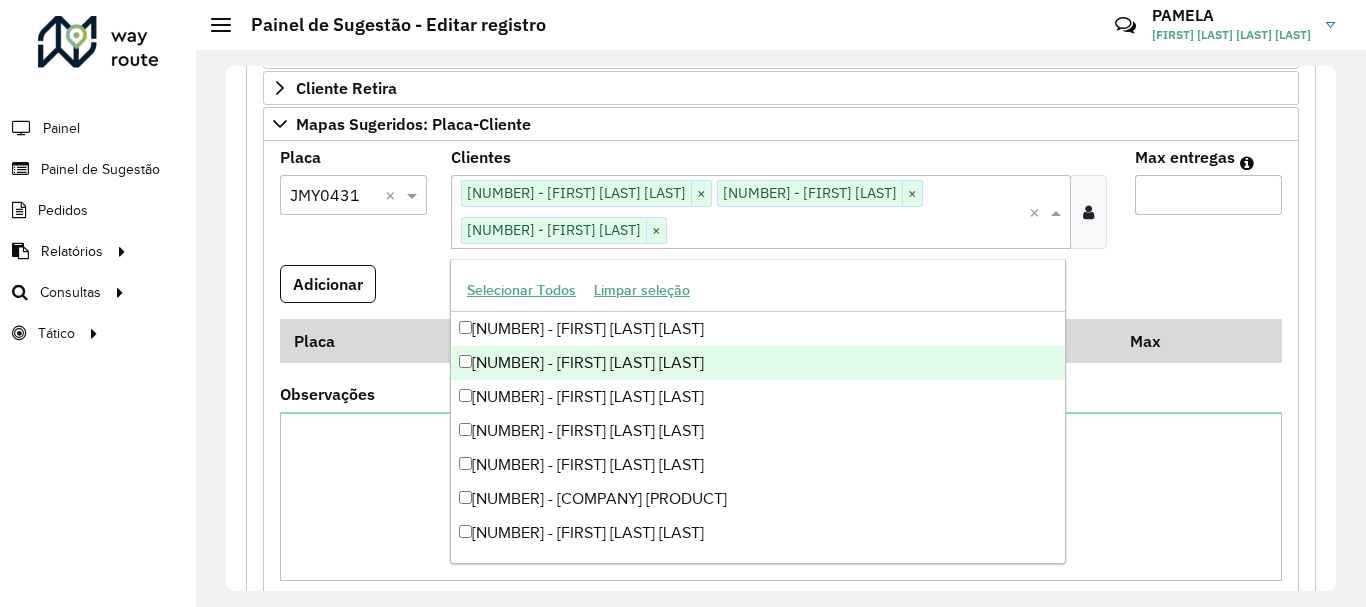 paste on "*****" 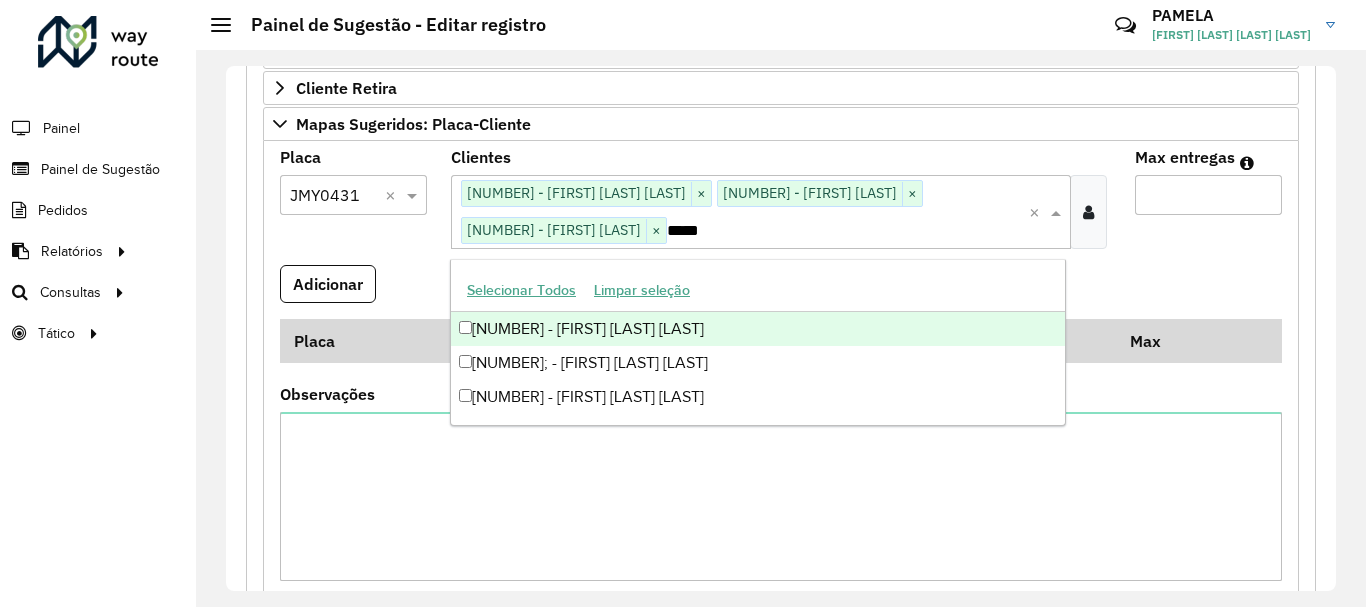 click on "[NUMBER] - [FIRST] [LAST] [LAST]" at bounding box center (758, 329) 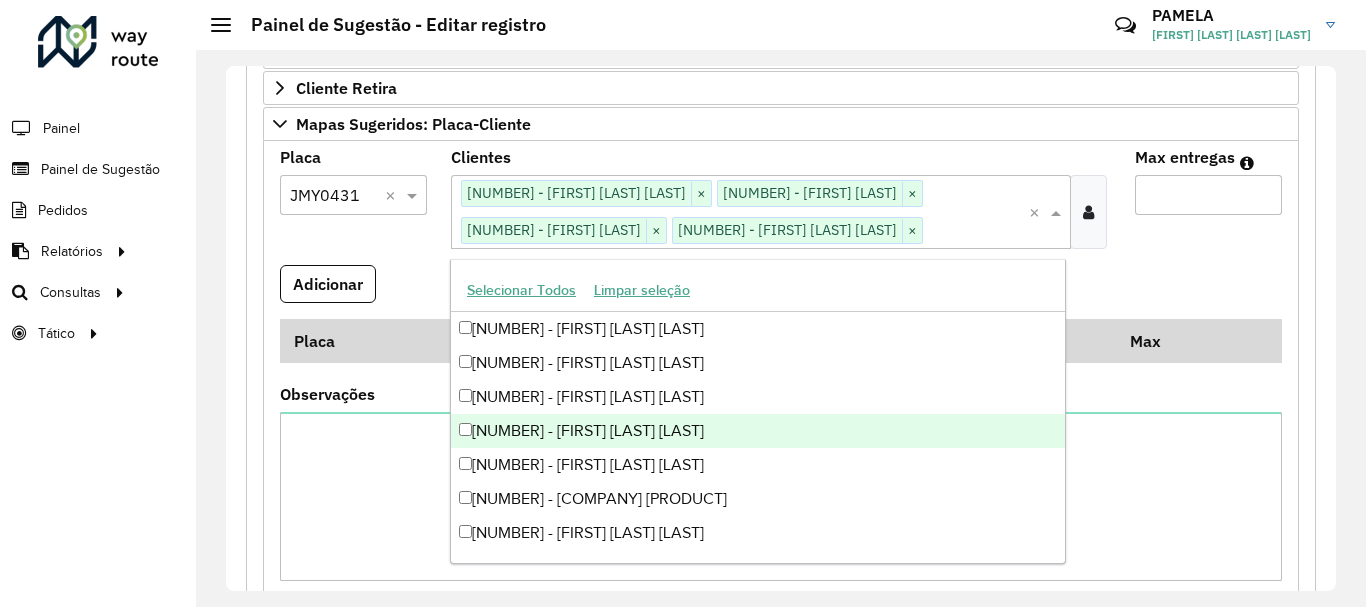 paste on "*****" 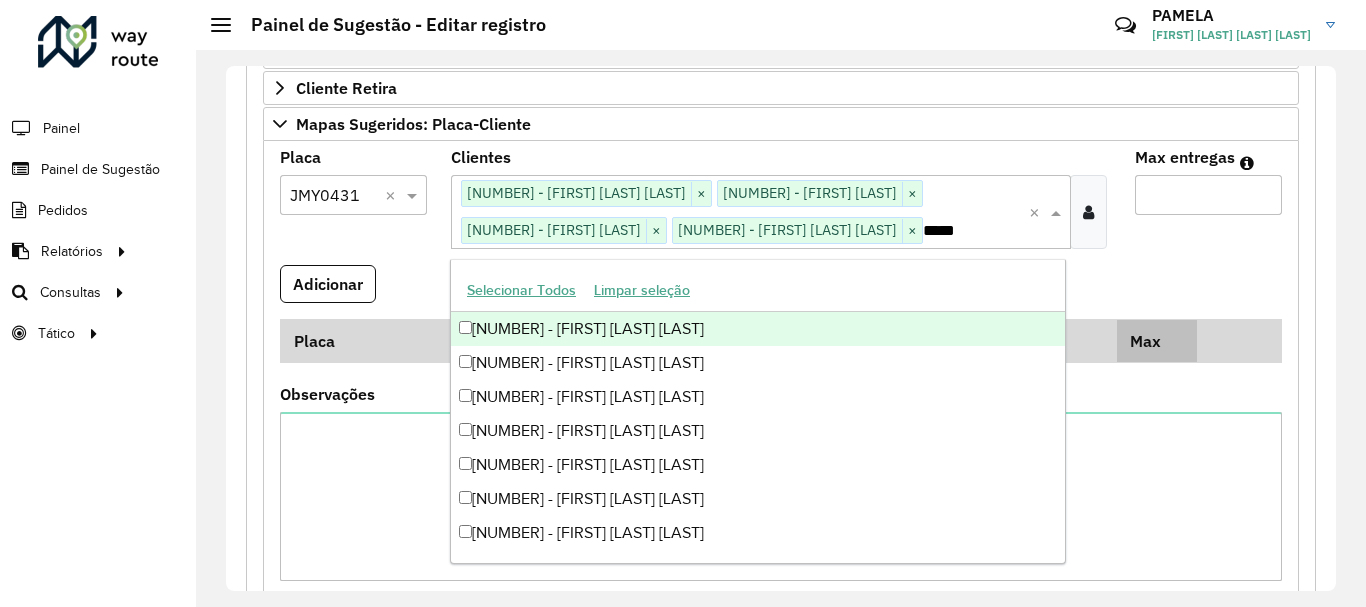 scroll, scrollTop: 0, scrollLeft: 0, axis: both 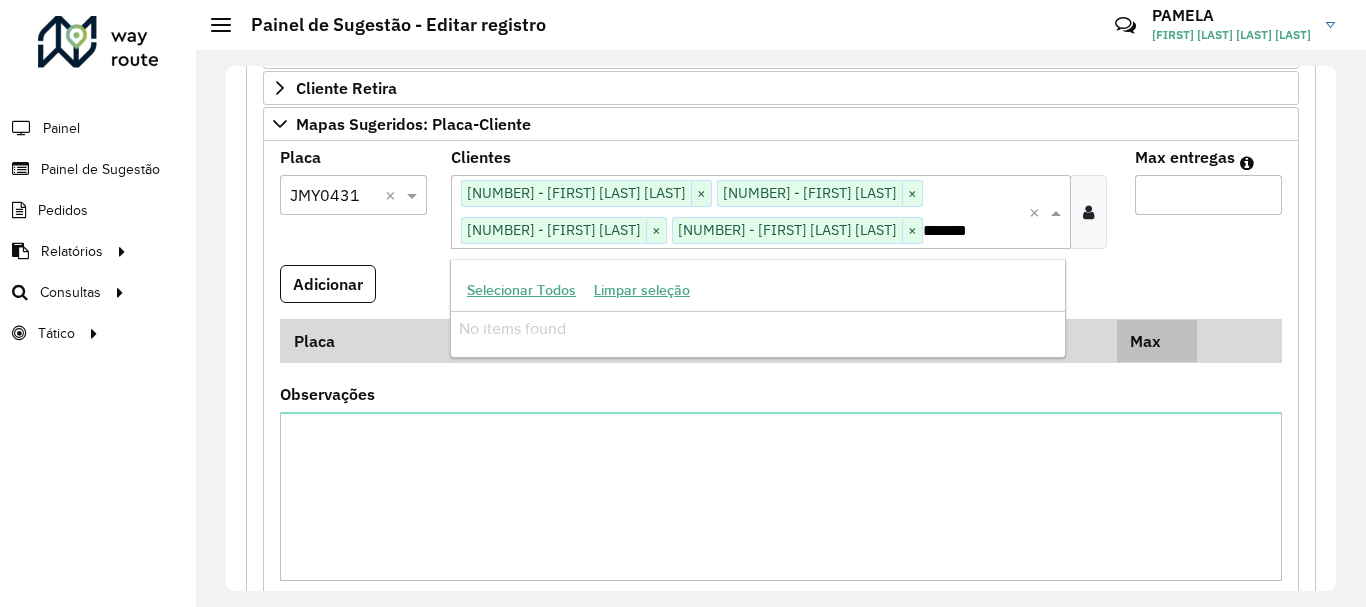 type on "********" 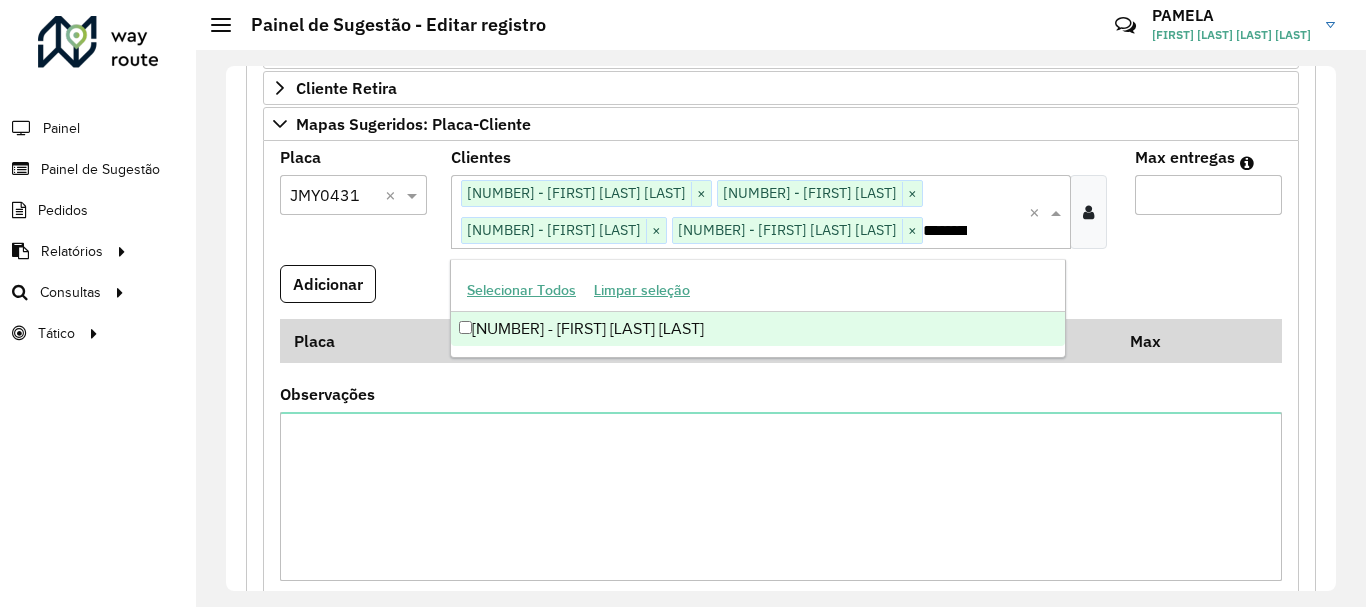 click on "[NUMBER] - [FIRST] [LAST] [LAST]" at bounding box center (758, 329) 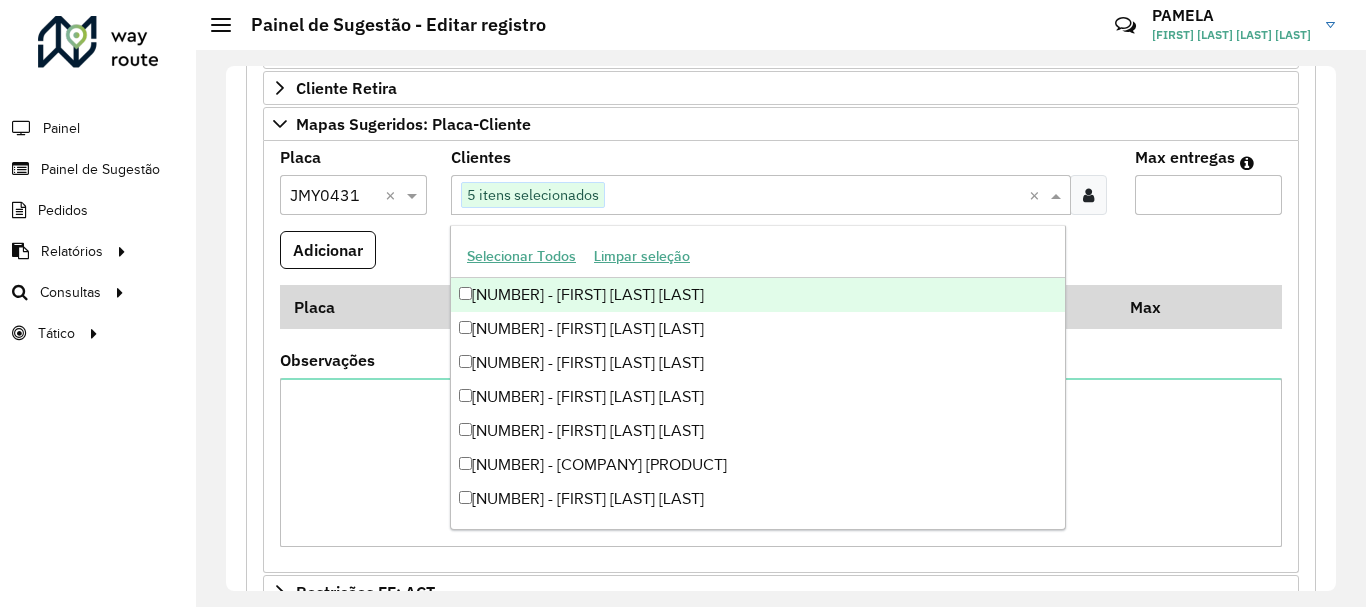 type 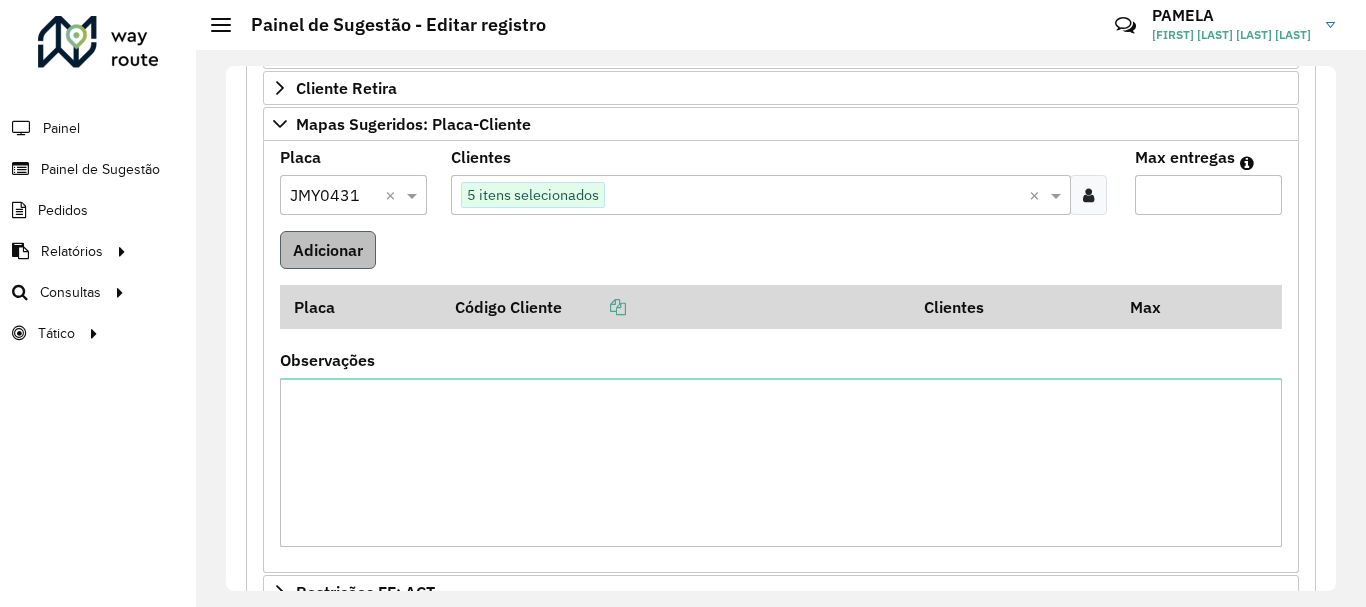type on "*" 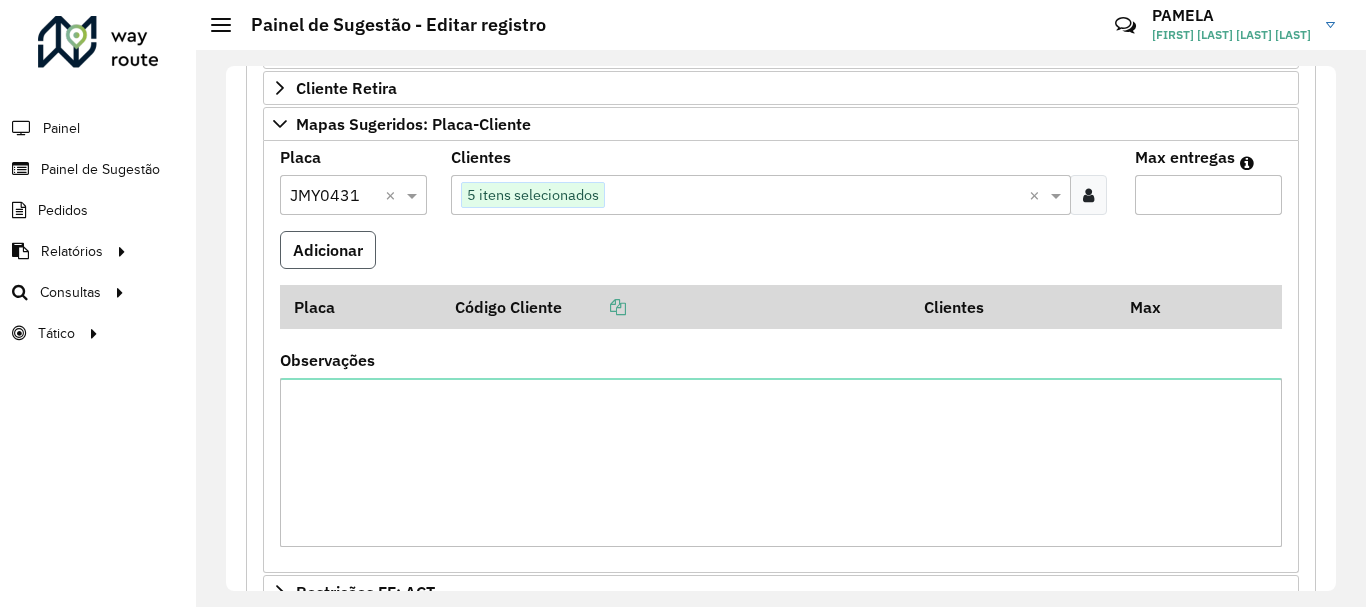 click on "Adicionar" at bounding box center [328, 250] 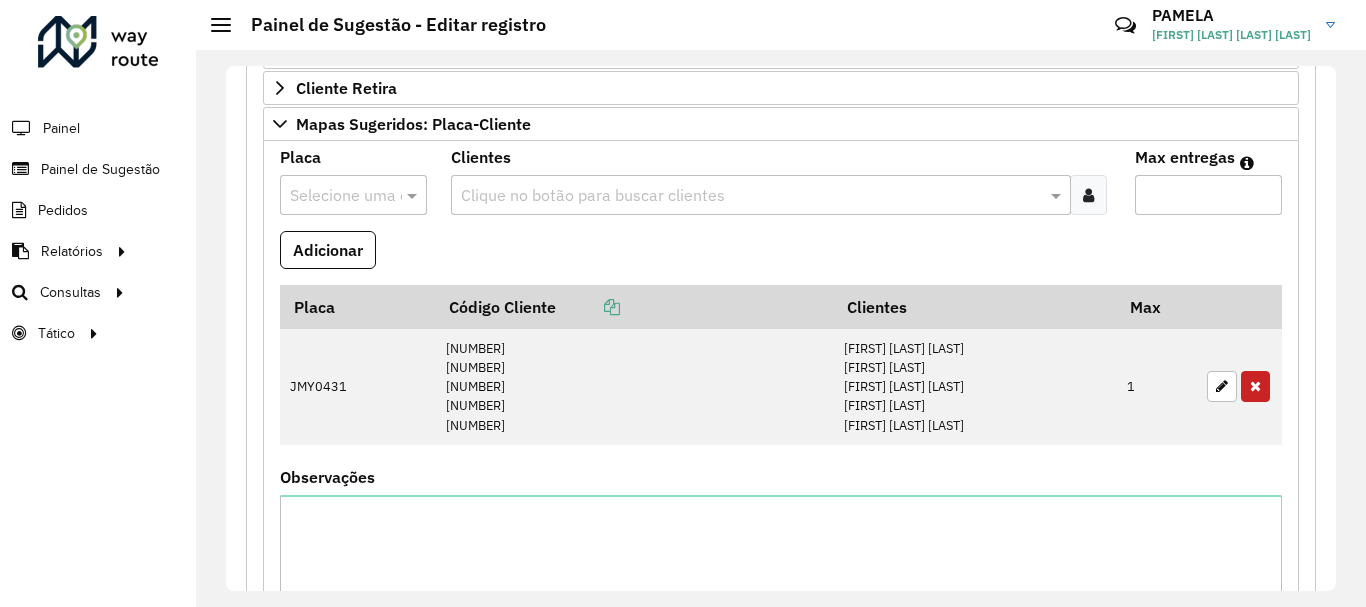 type 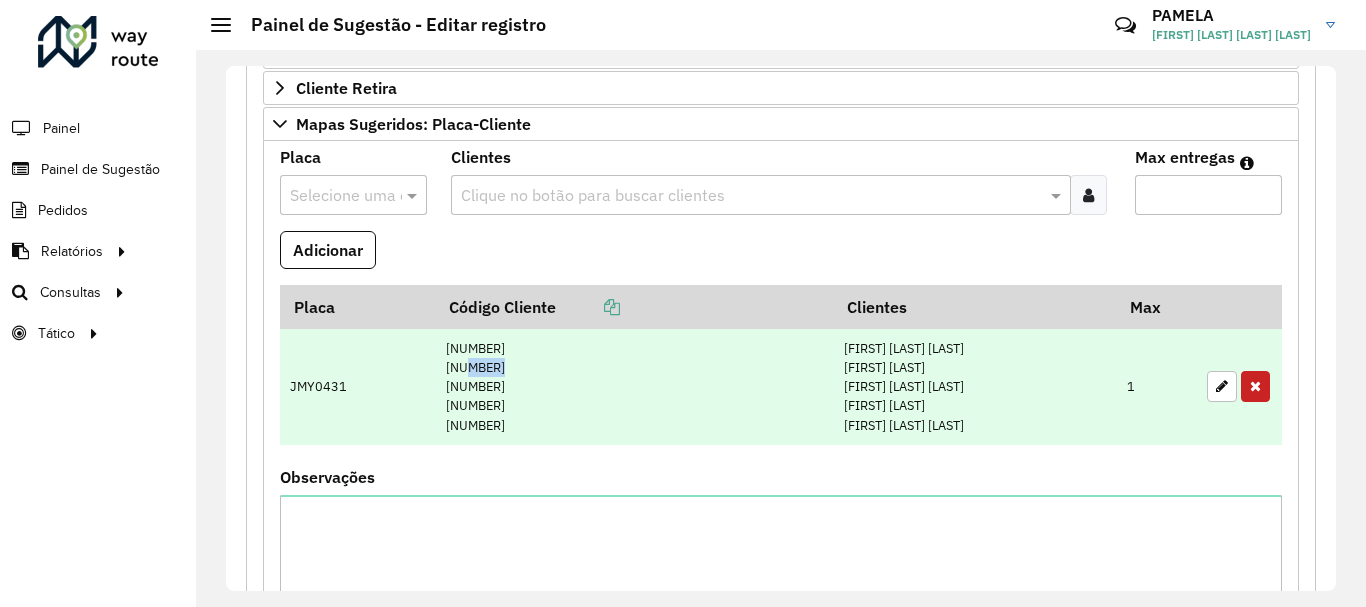 drag, startPoint x: 453, startPoint y: 366, endPoint x: 510, endPoint y: 369, distance: 57.07889 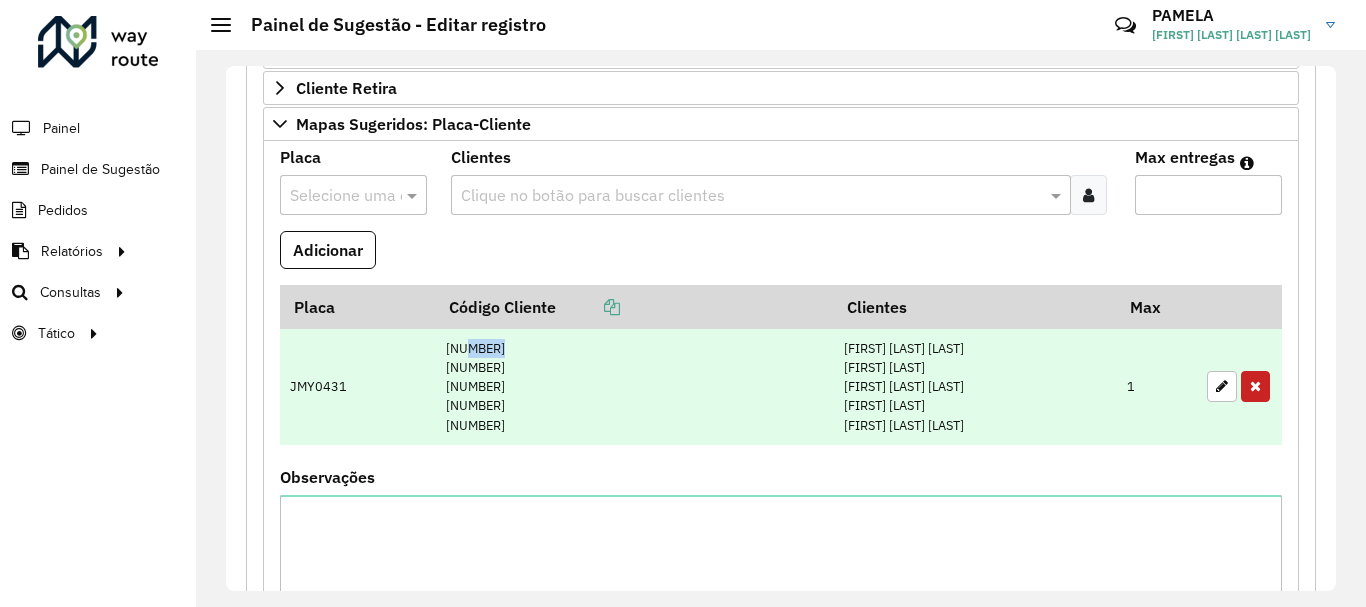drag, startPoint x: 453, startPoint y: 346, endPoint x: 512, endPoint y: 349, distance: 59.07622 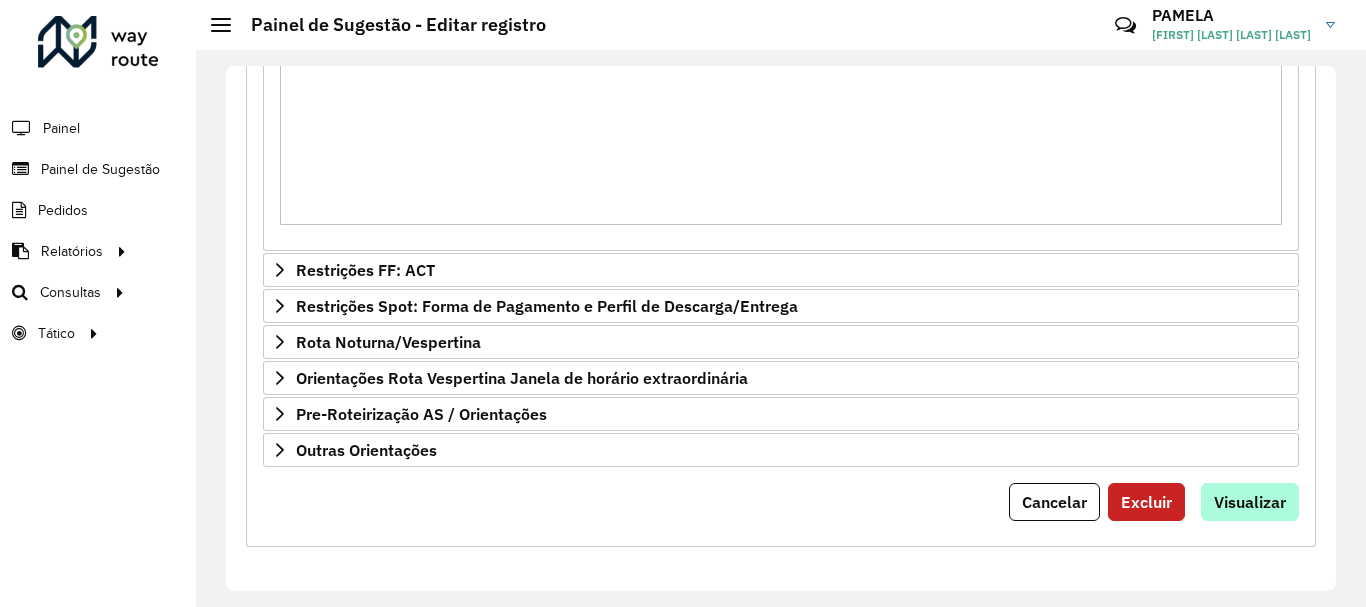 click on "**********" at bounding box center [781, -81] 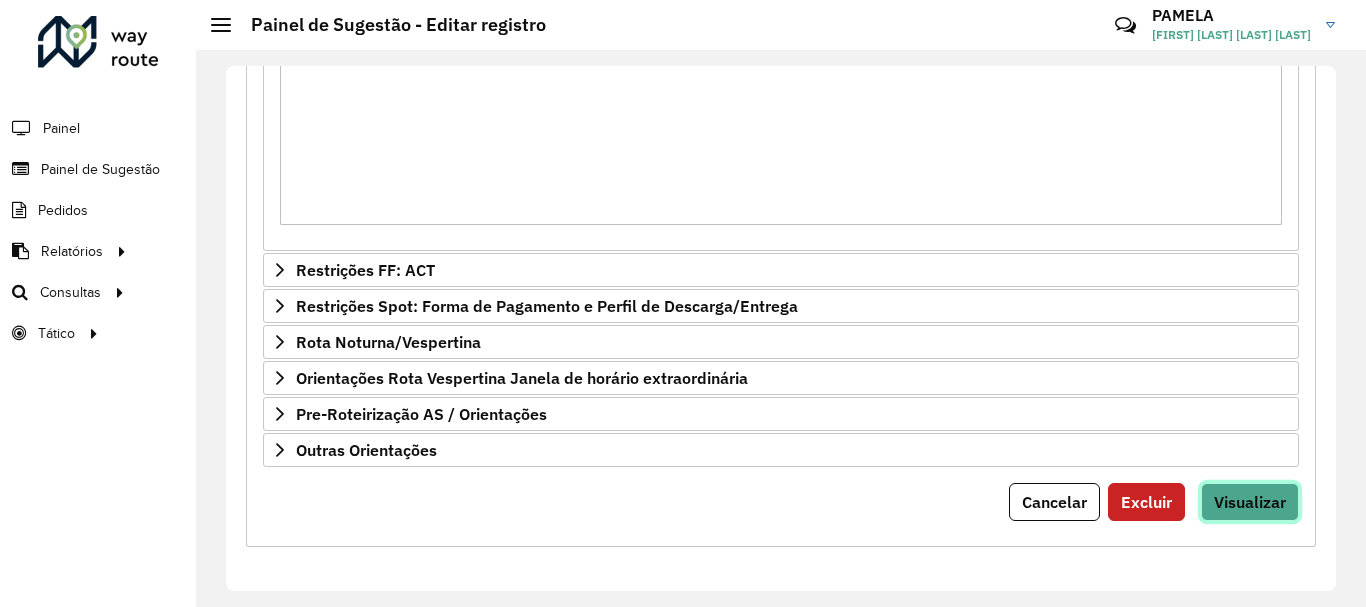 click on "Visualizar" at bounding box center (1250, 502) 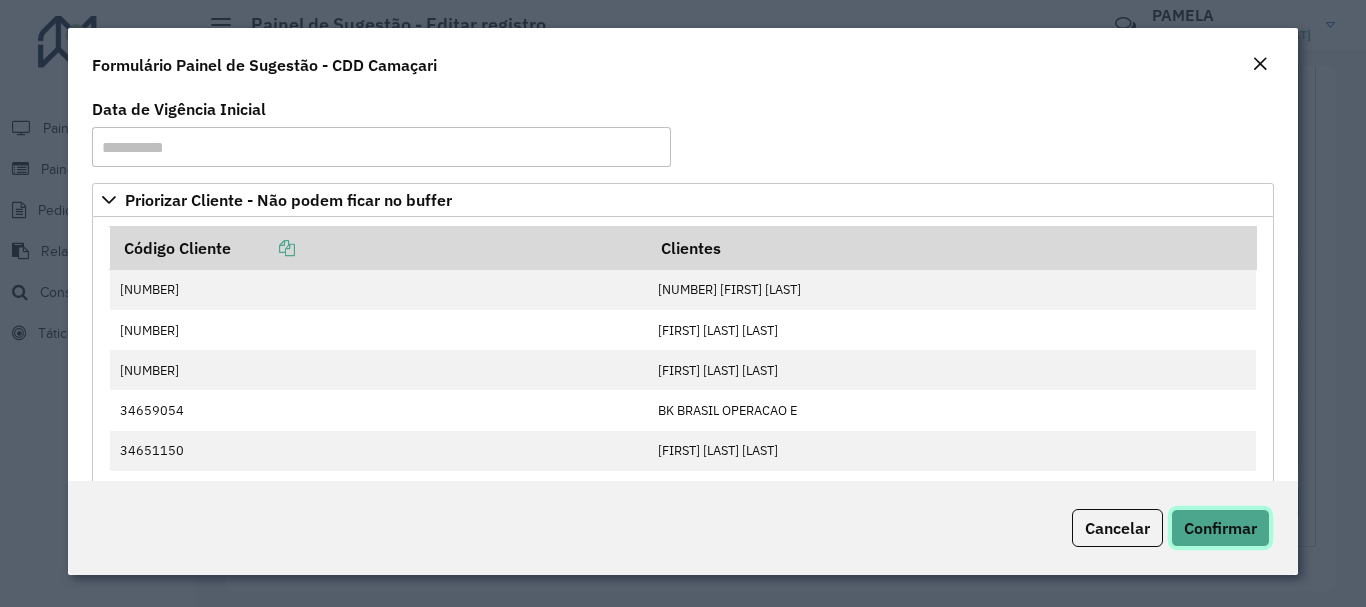 click on "Confirmar" 